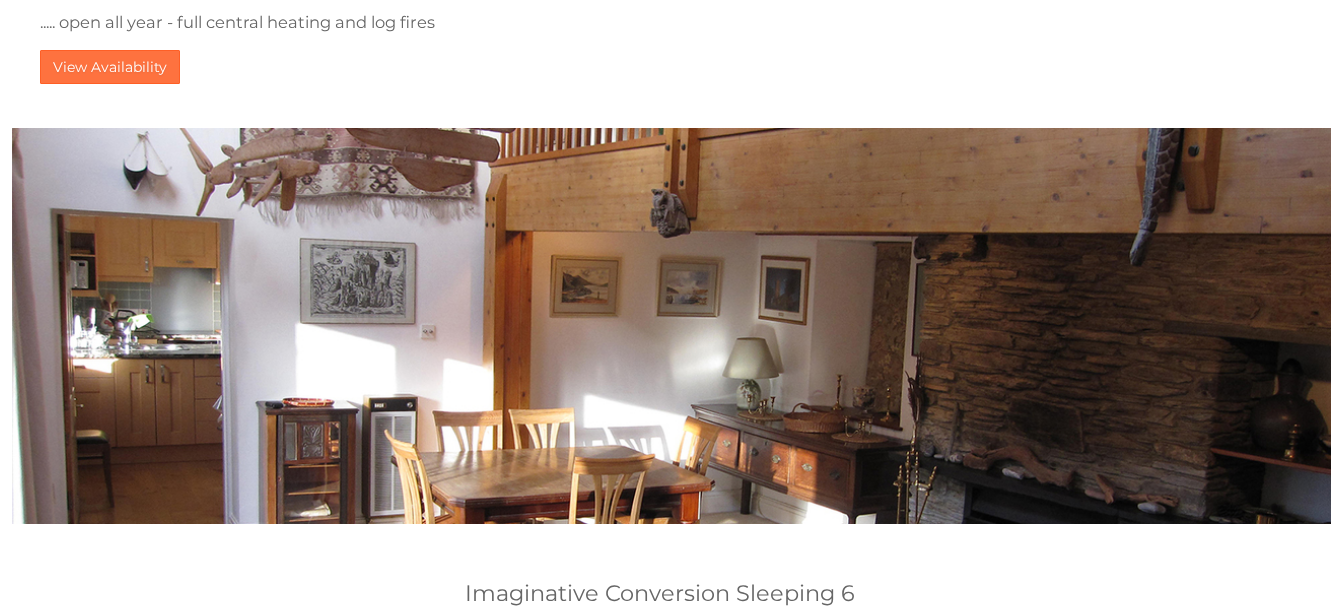 scroll, scrollTop: 2394, scrollLeft: 0, axis: vertical 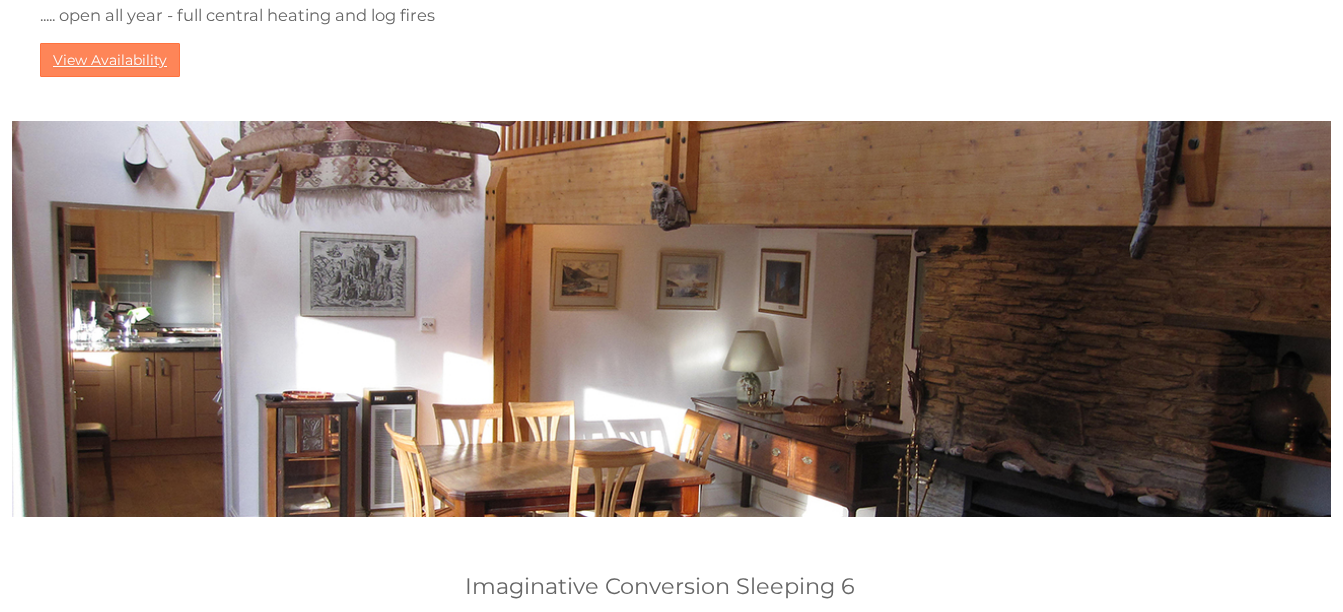 click on "View Availability" at bounding box center (110, 60) 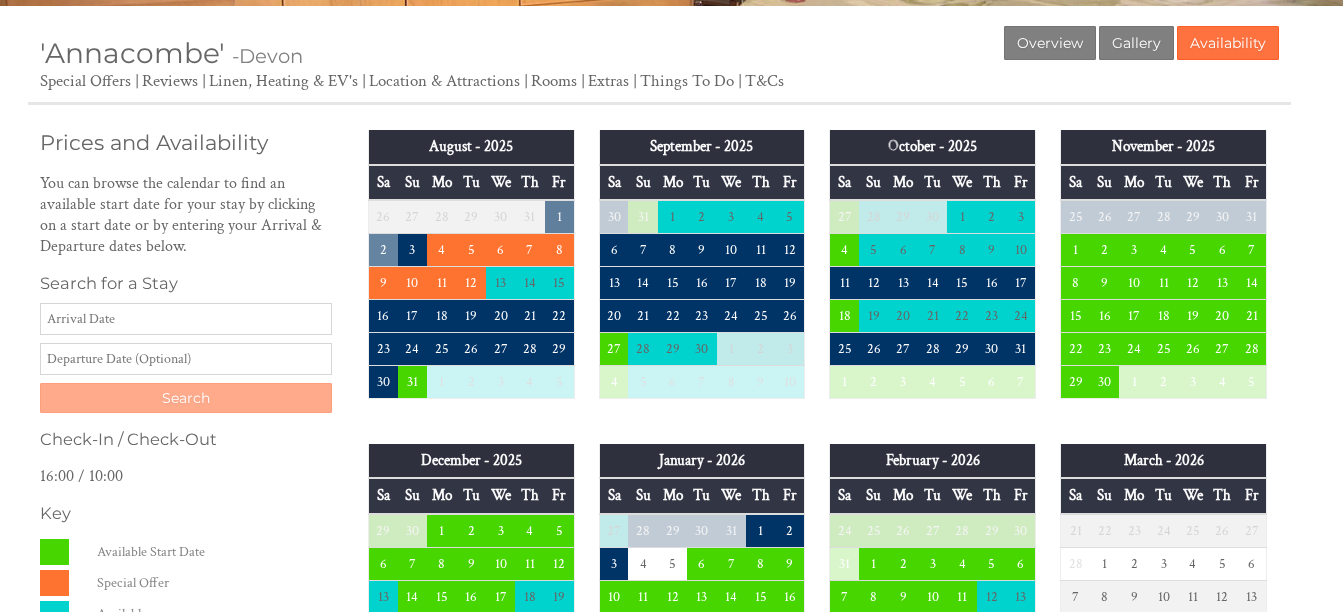 scroll, scrollTop: 339, scrollLeft: 0, axis: vertical 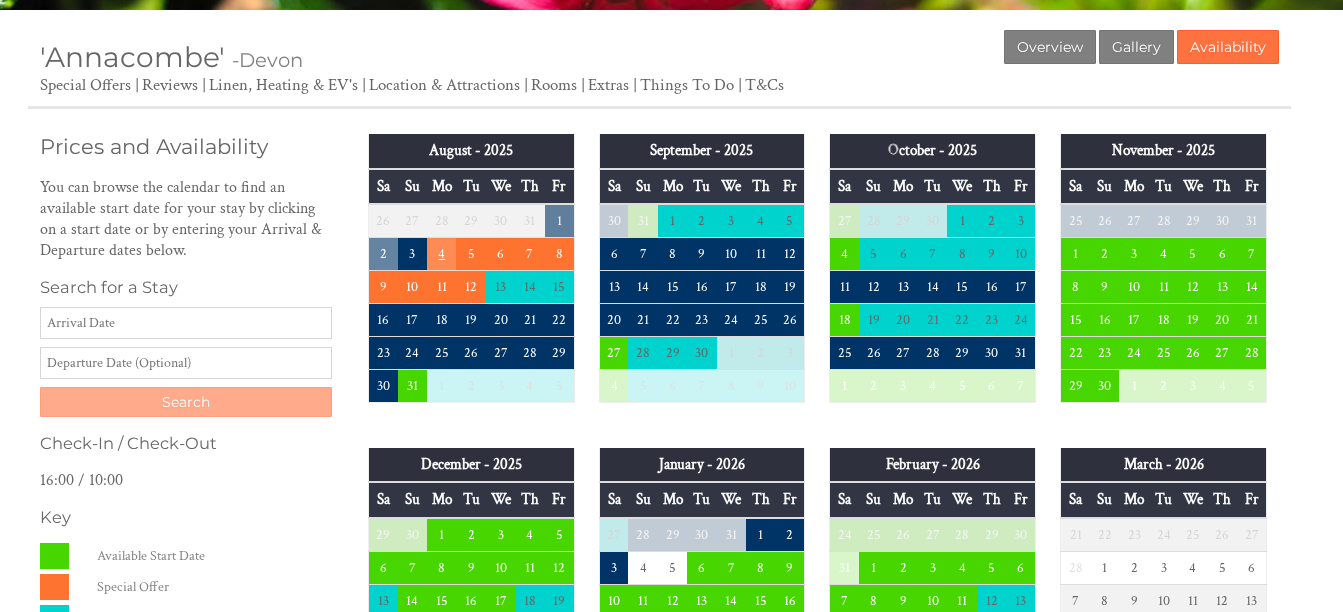 click on "4" at bounding box center (441, 254) 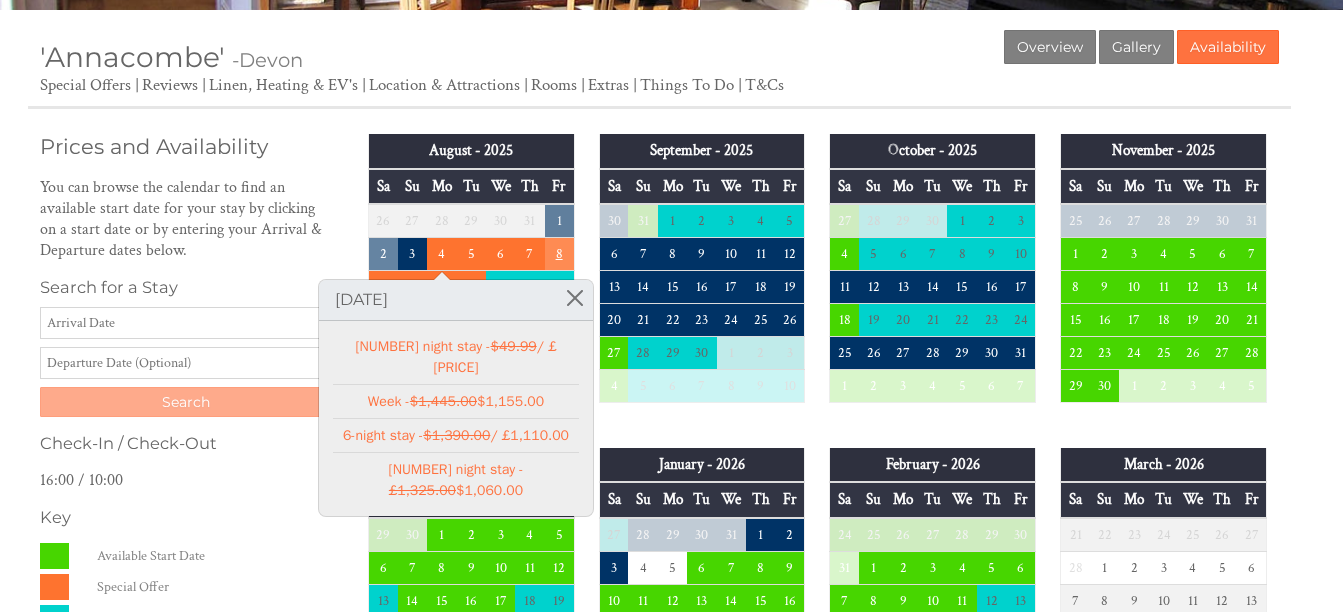 click on "8" at bounding box center [559, 254] 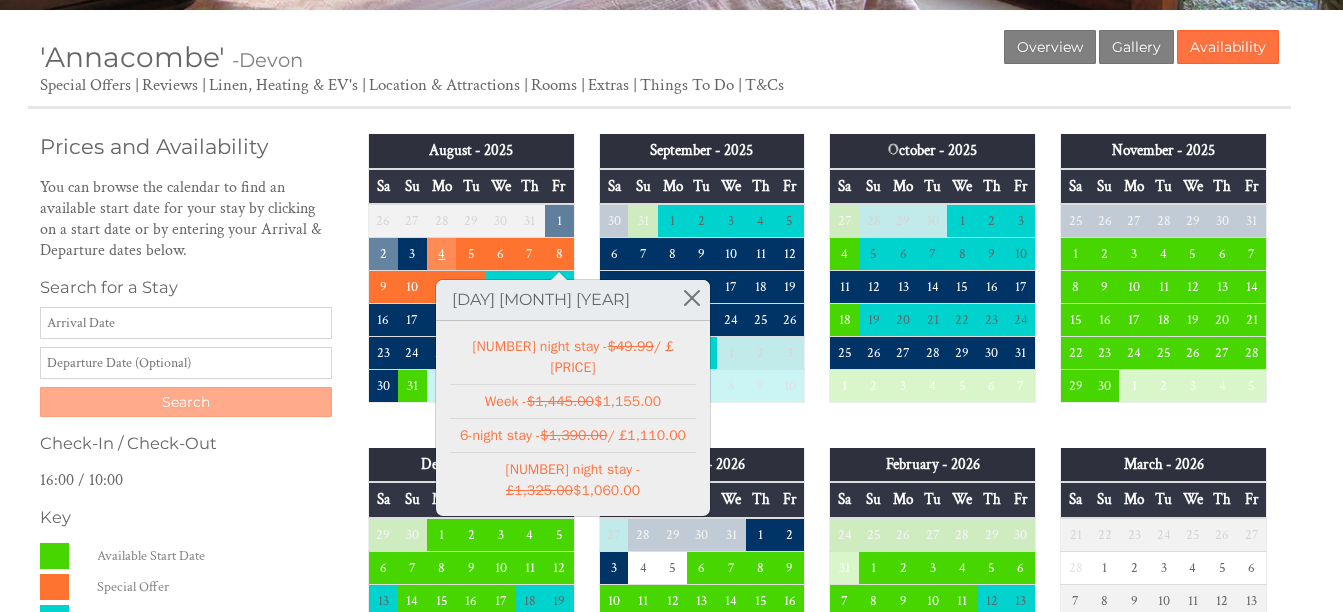 click on "4" at bounding box center (441, 254) 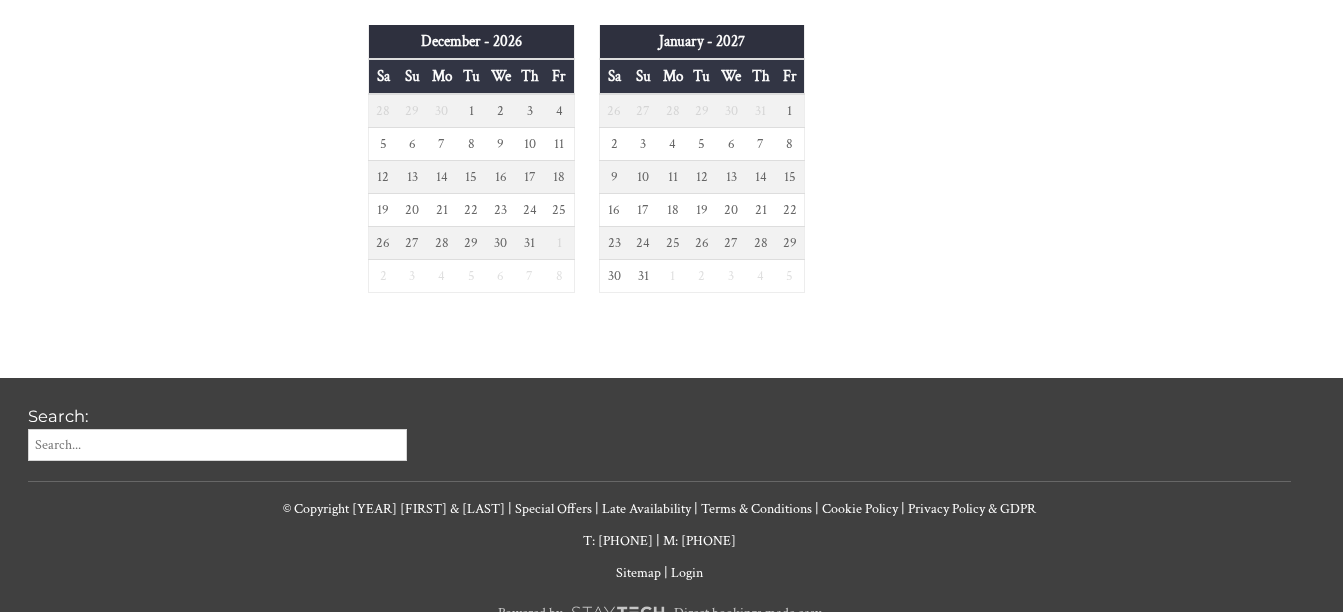 scroll, scrollTop: 1762, scrollLeft: 0, axis: vertical 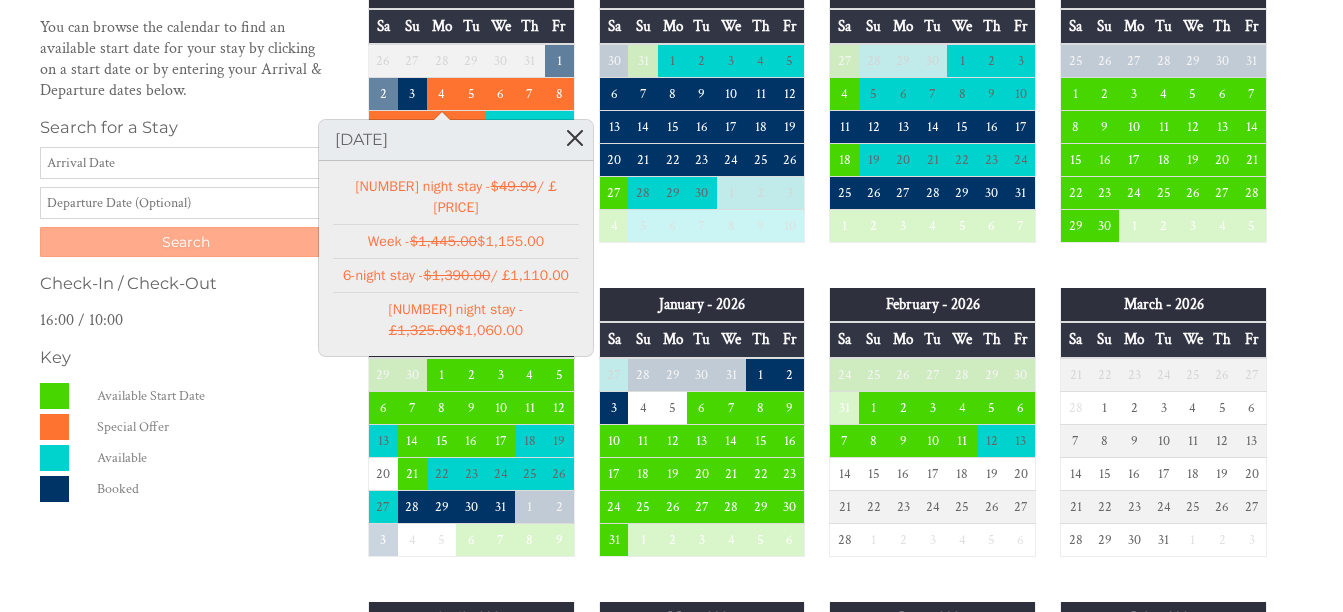 click at bounding box center (575, 137) 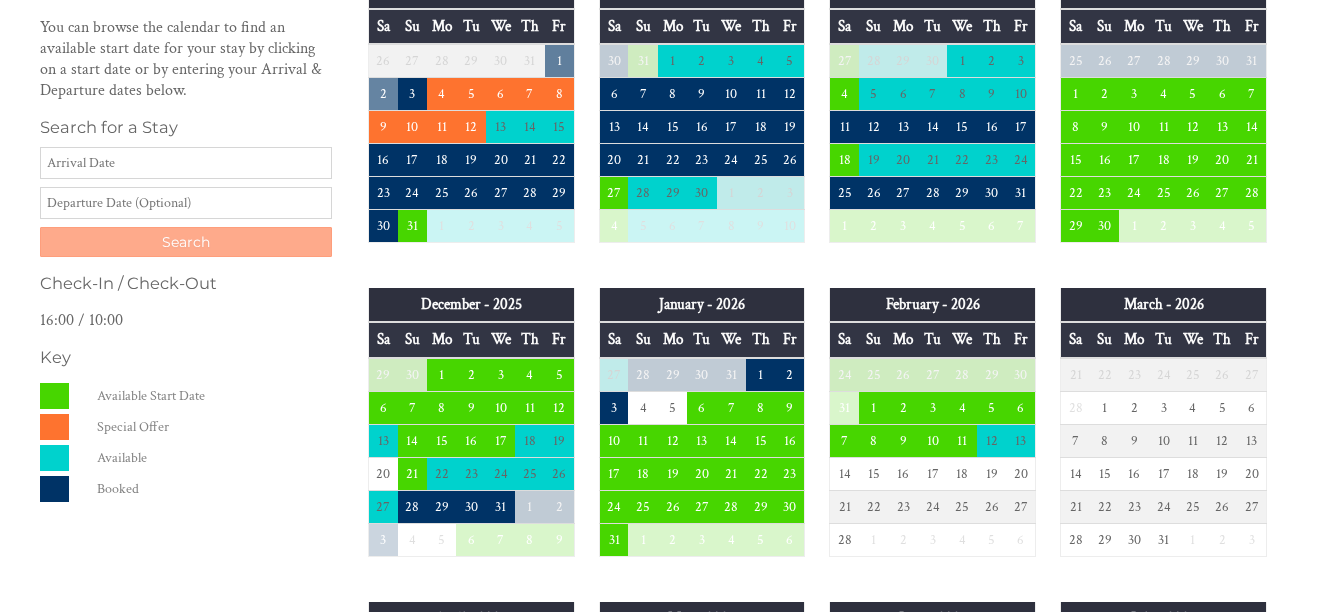 scroll, scrollTop: 0, scrollLeft: 0, axis: both 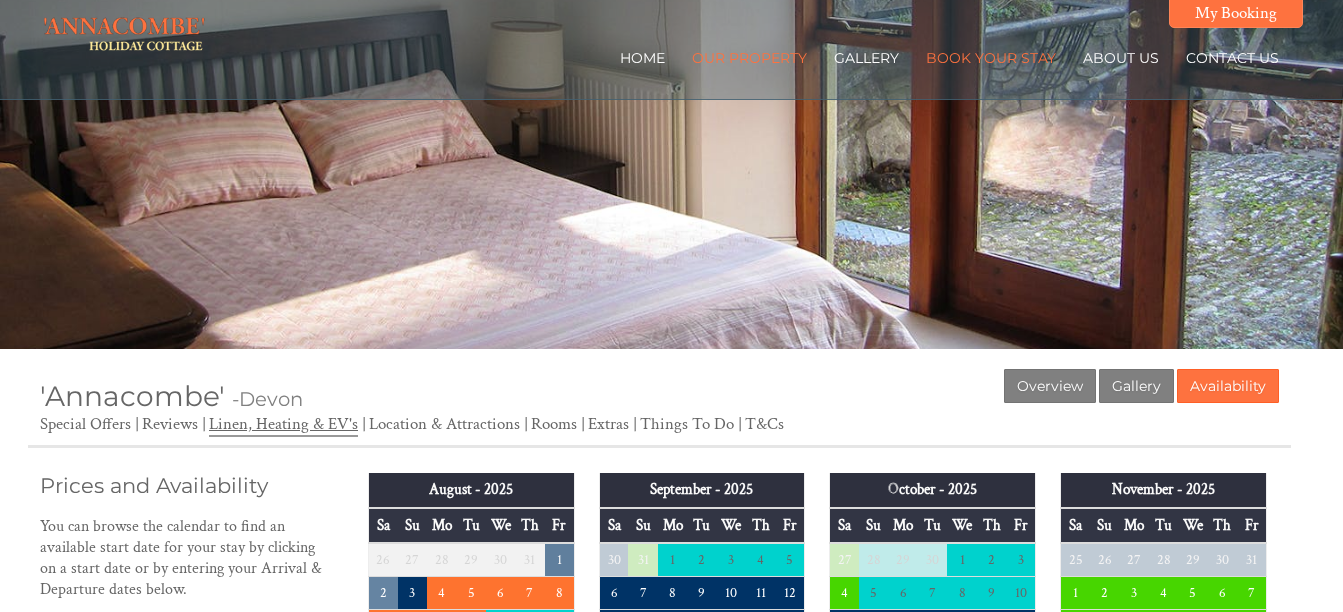 click on "Linen, Heating & EV's" at bounding box center [283, 425] 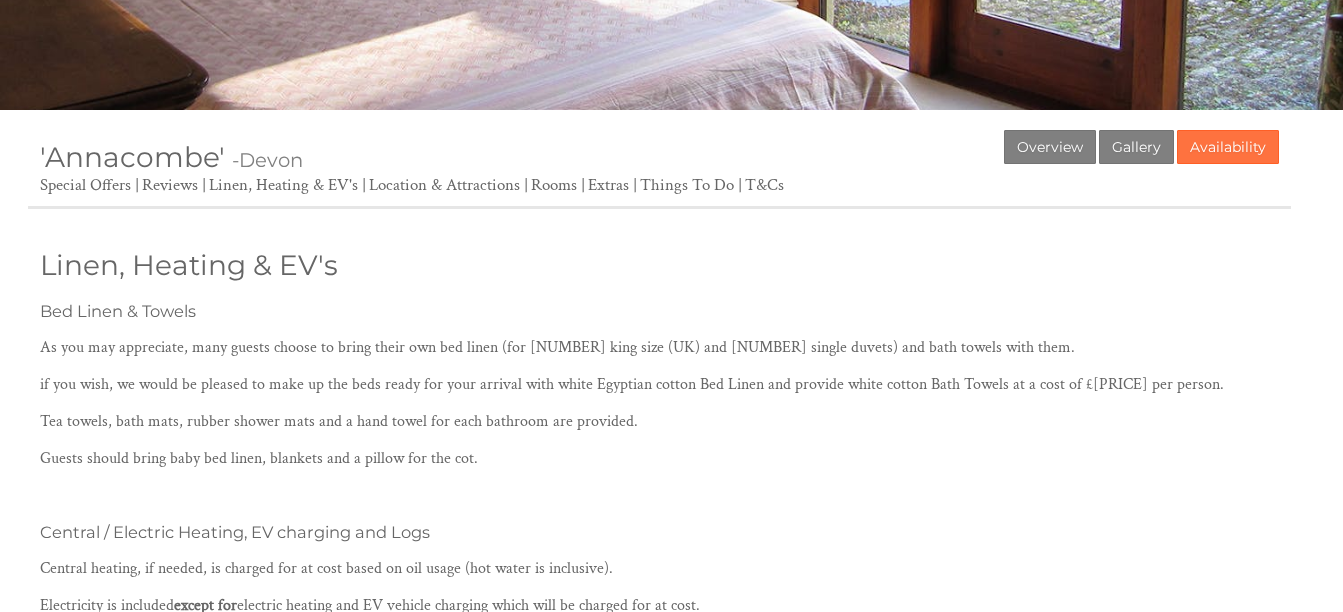 scroll, scrollTop: 228, scrollLeft: 0, axis: vertical 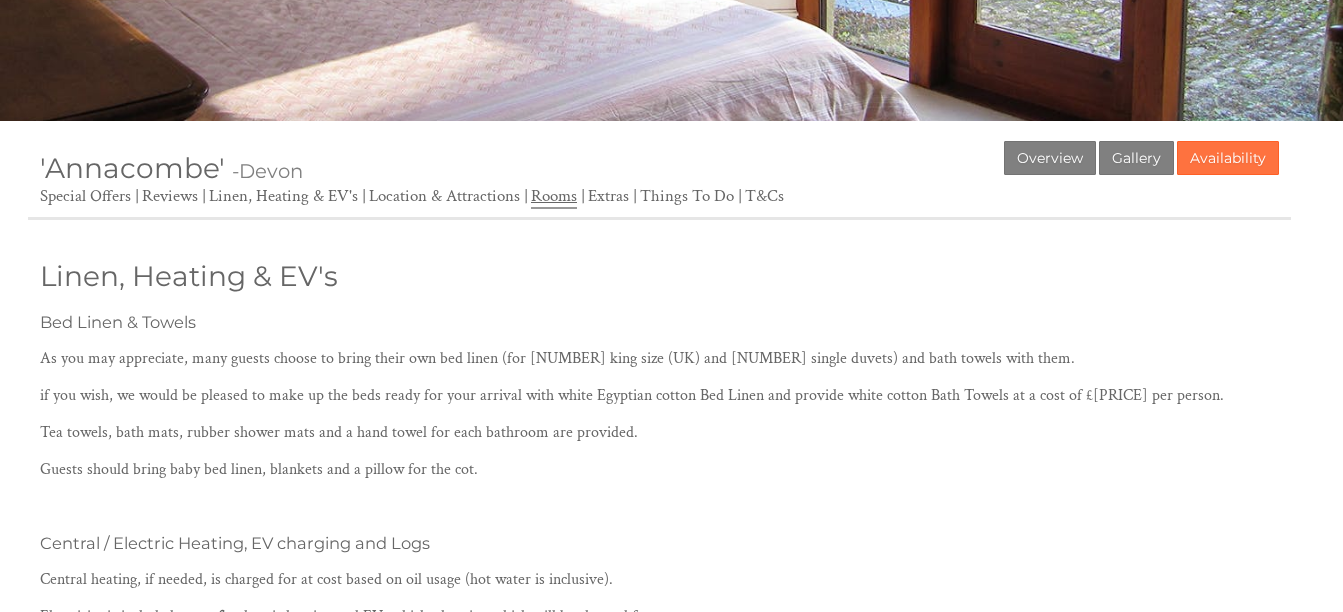click on "Rooms" at bounding box center [554, 197] 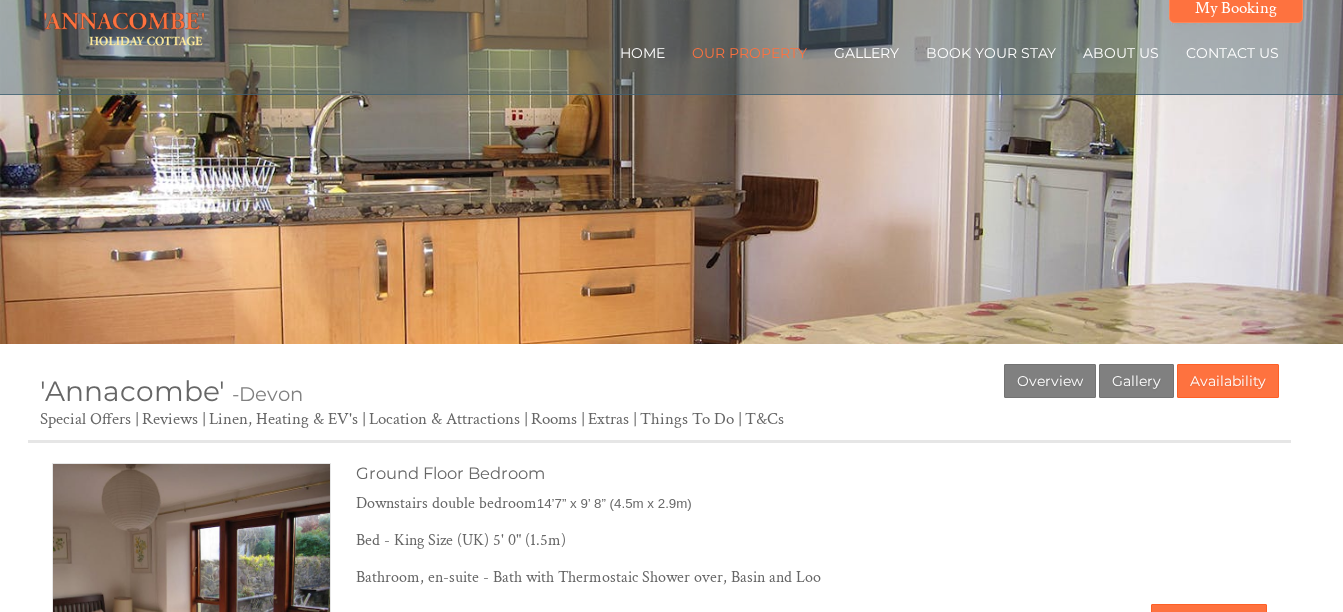 scroll, scrollTop: 0, scrollLeft: 0, axis: both 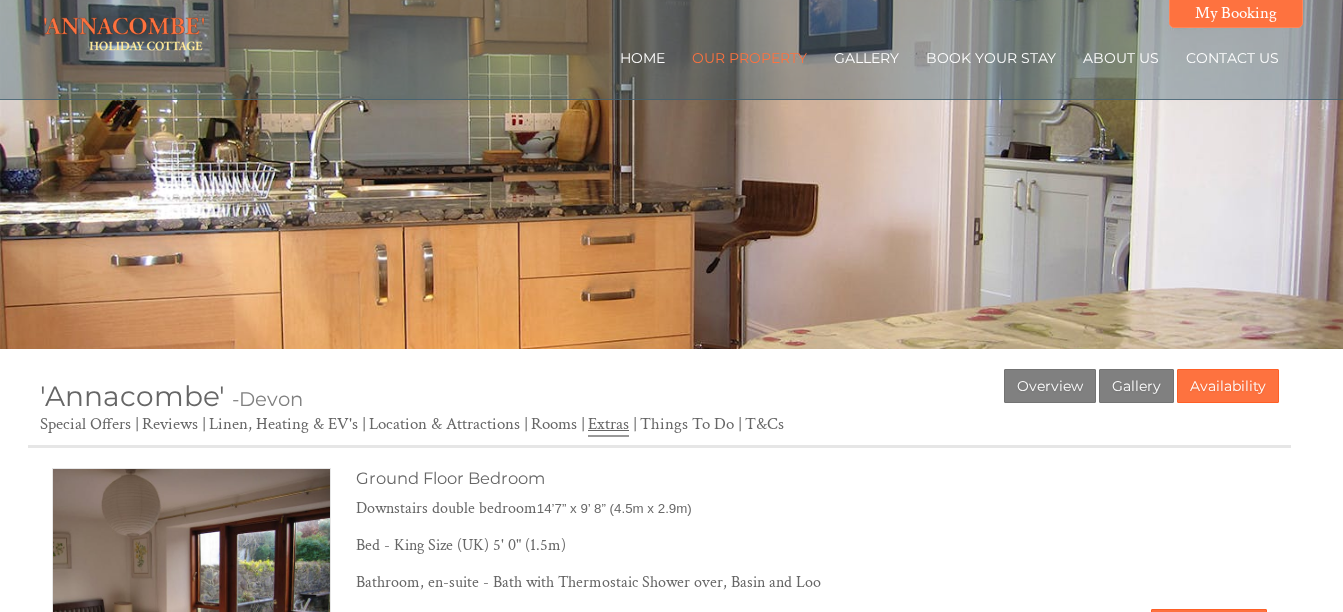 click on "Extras" at bounding box center [608, 425] 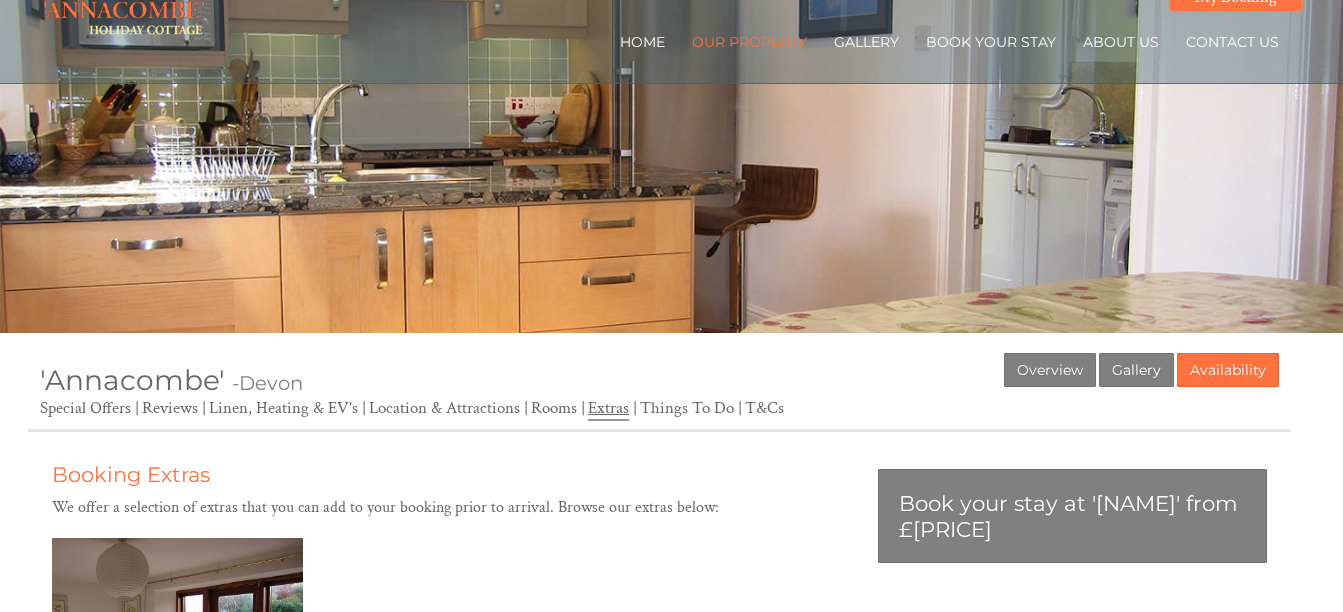 scroll, scrollTop: 0, scrollLeft: 0, axis: both 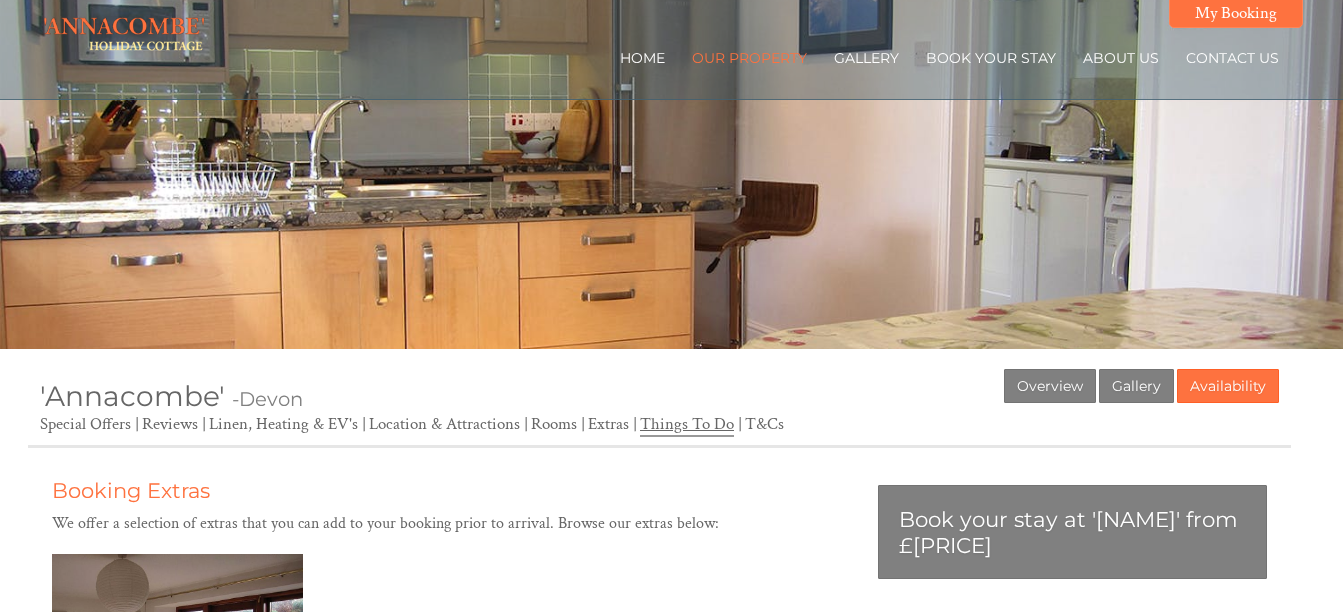 click on "Things To Do" at bounding box center [687, 425] 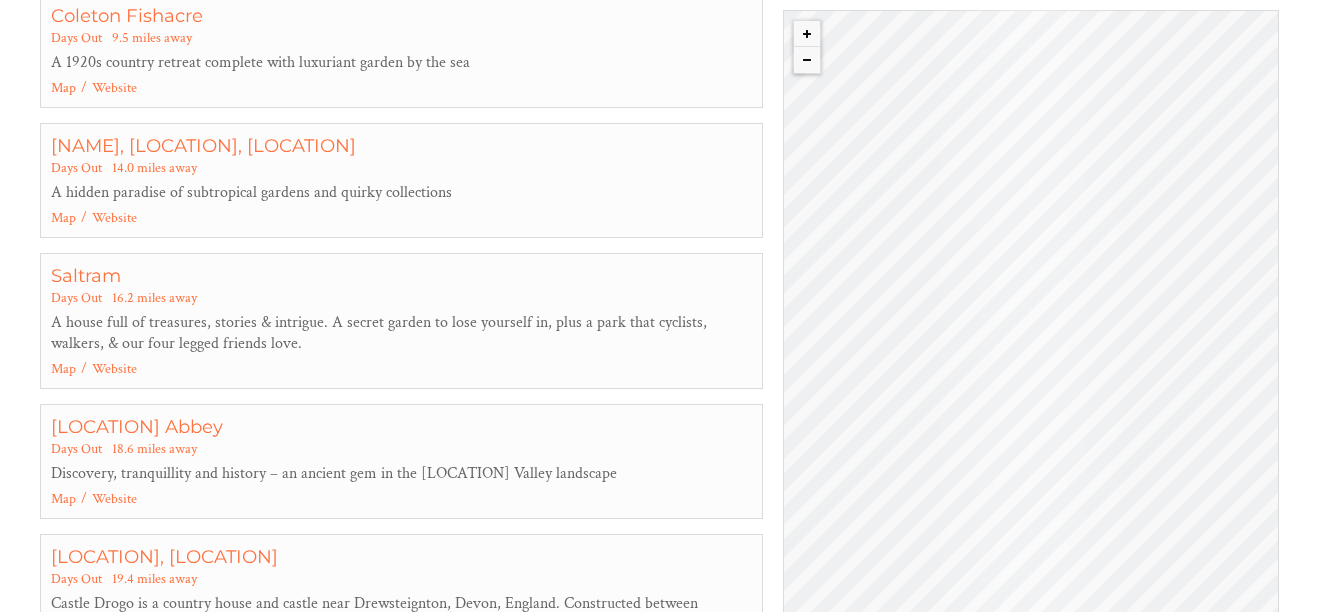 scroll, scrollTop: 3252, scrollLeft: 0, axis: vertical 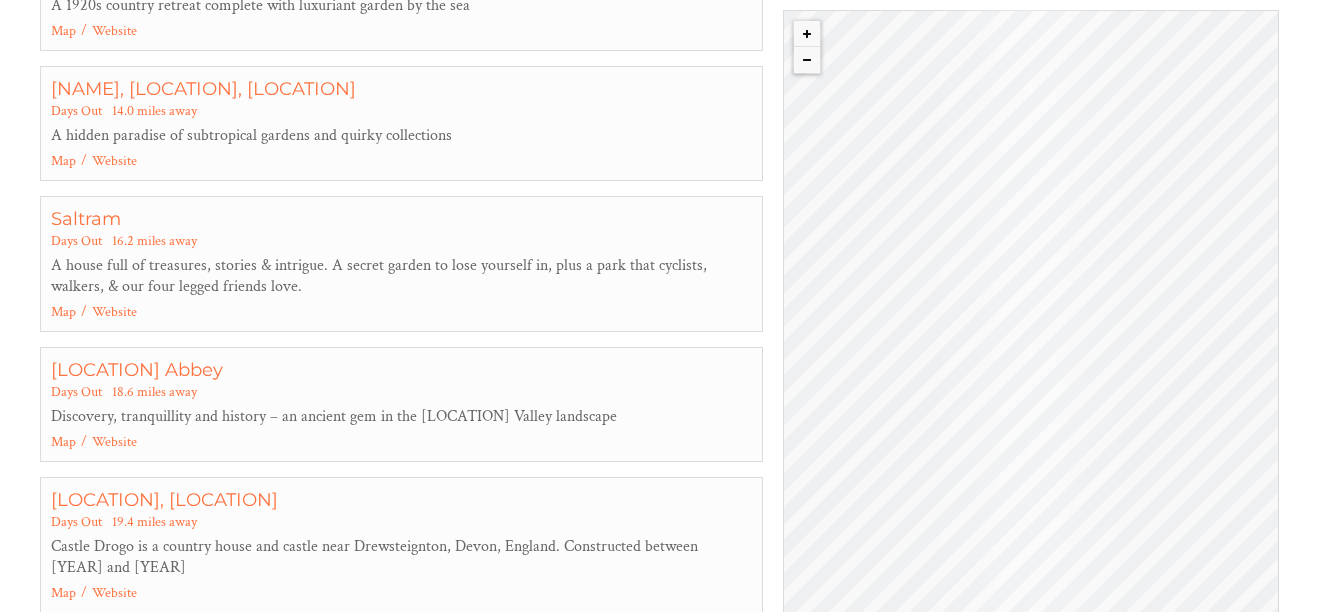 click on "A house full of treasures, stories & intrigue. A secret garden to lose yourself in, plus a park that cyclists, walkers, & our four legged friends love." at bounding box center (401, 276) 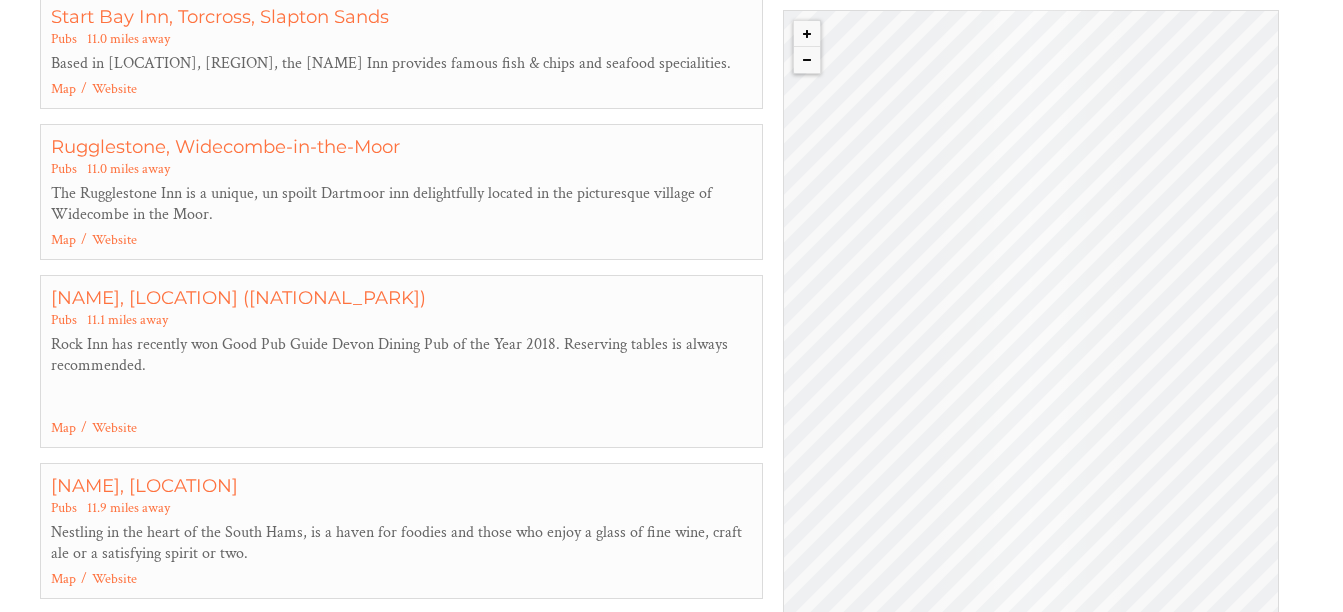 scroll, scrollTop: 5288, scrollLeft: 0, axis: vertical 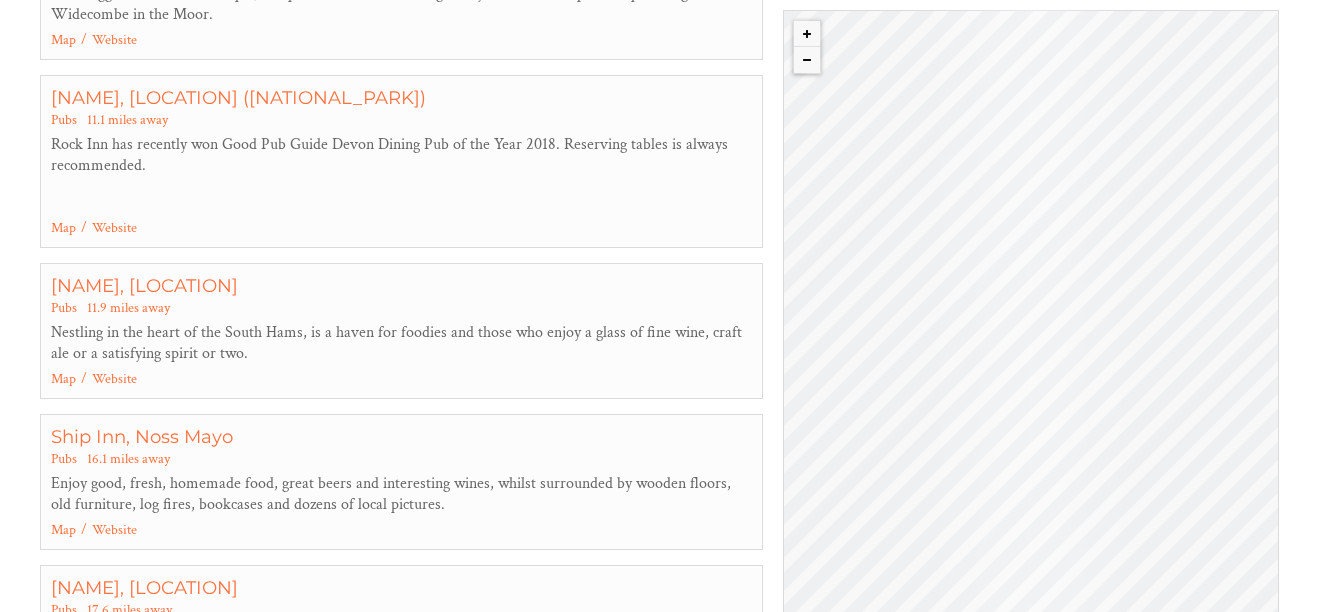 click on "[NAME], [LOCATION] Pubs [NUMBER] miles away Nestling in the heart of the [REGION], is a haven for foodies and those who enjoy a glass of fine wine, craft ale or a satisfying spirit or two.
Map Website" at bounding box center (401, 331) 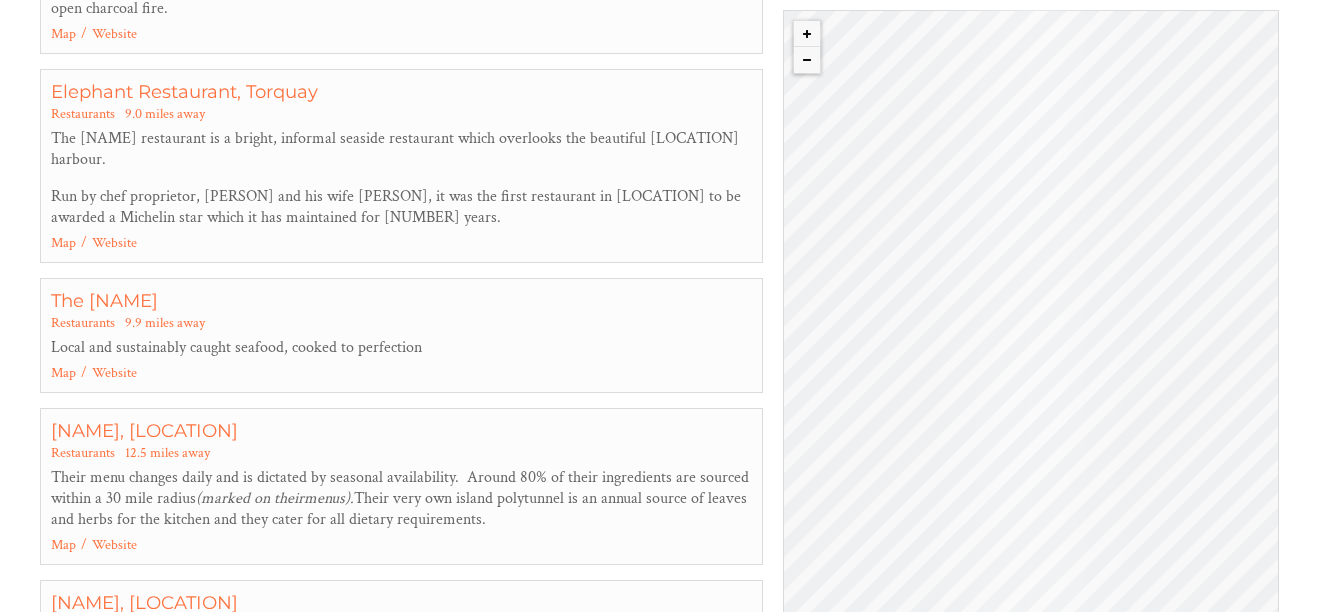 scroll, scrollTop: 7140, scrollLeft: 0, axis: vertical 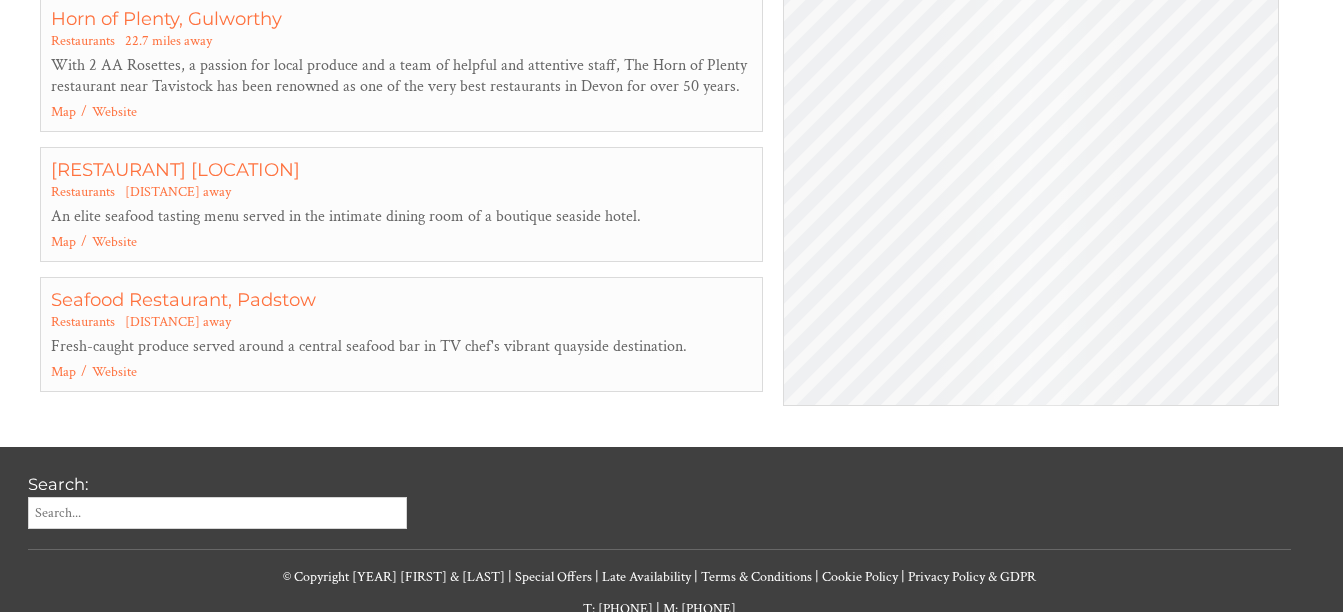 click on "Seafood Restaurant, Padstow Restaurants [DISTANCE] away Fresh-caught produce served around a central seafood bar in TV chef's vibrant quayside destination. Map Website" at bounding box center [401, 334] 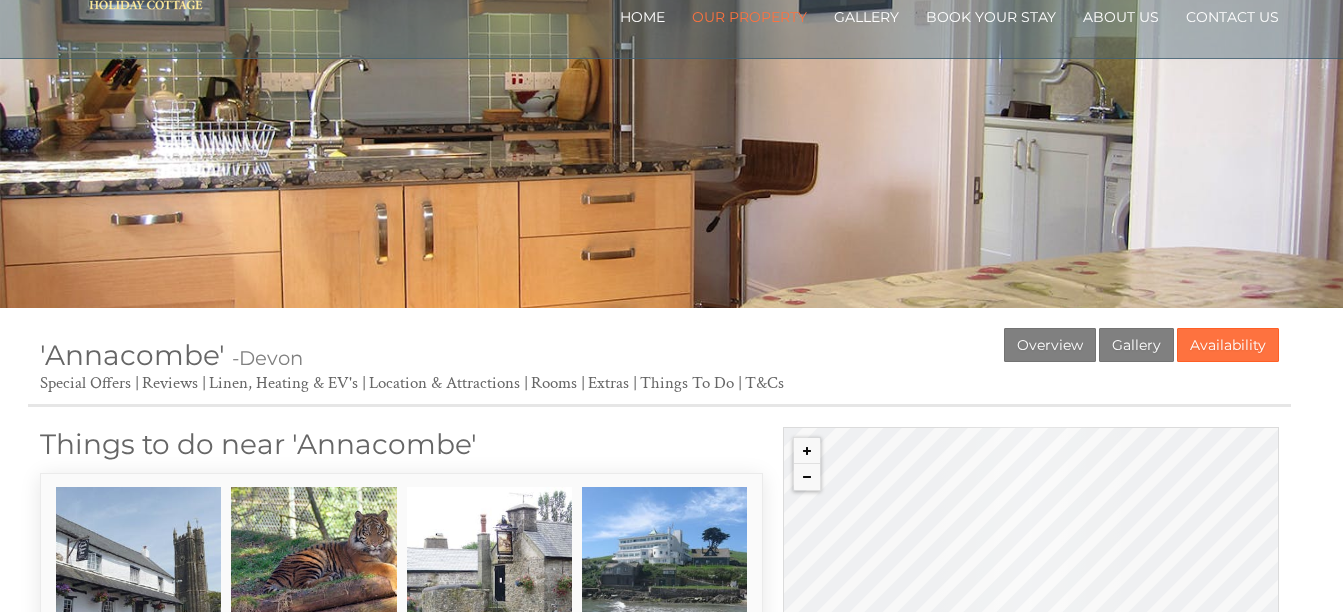 scroll, scrollTop: 0, scrollLeft: 0, axis: both 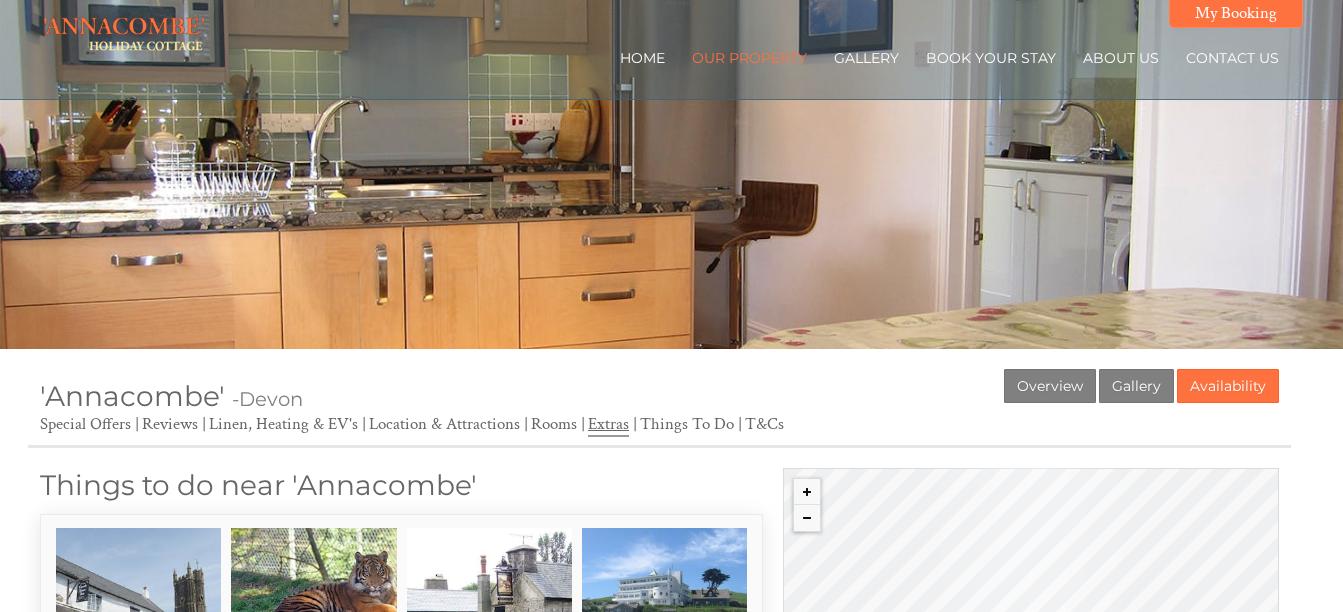 click on "Extras" at bounding box center [608, 425] 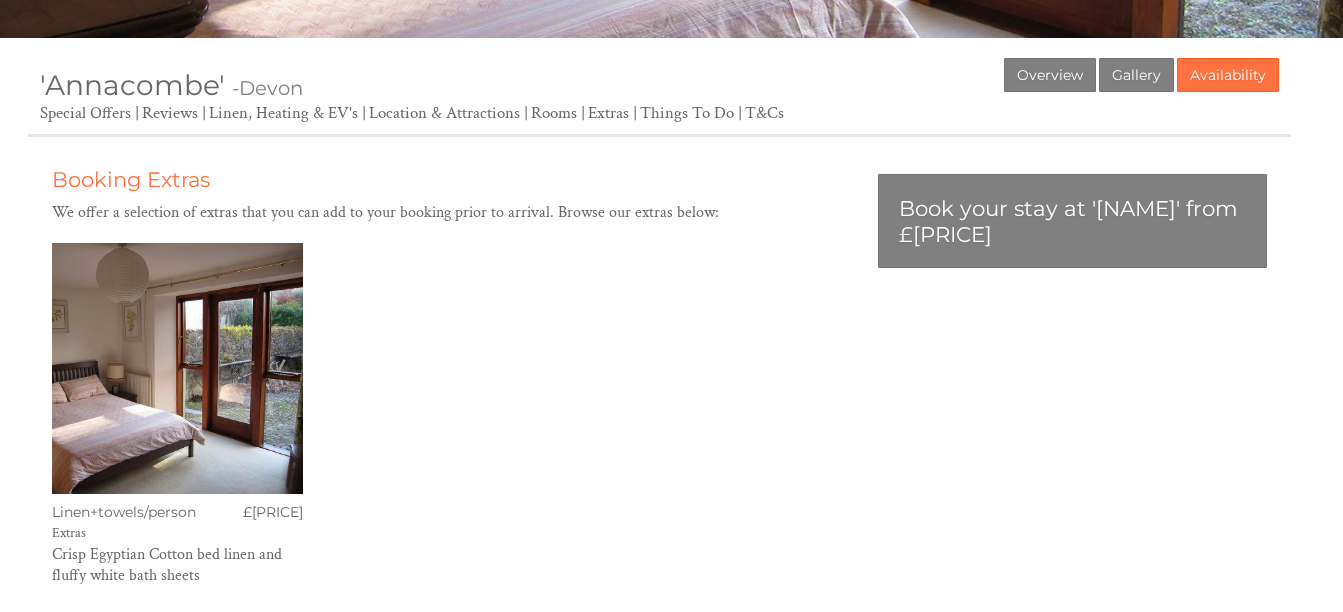 scroll, scrollTop: 313, scrollLeft: 0, axis: vertical 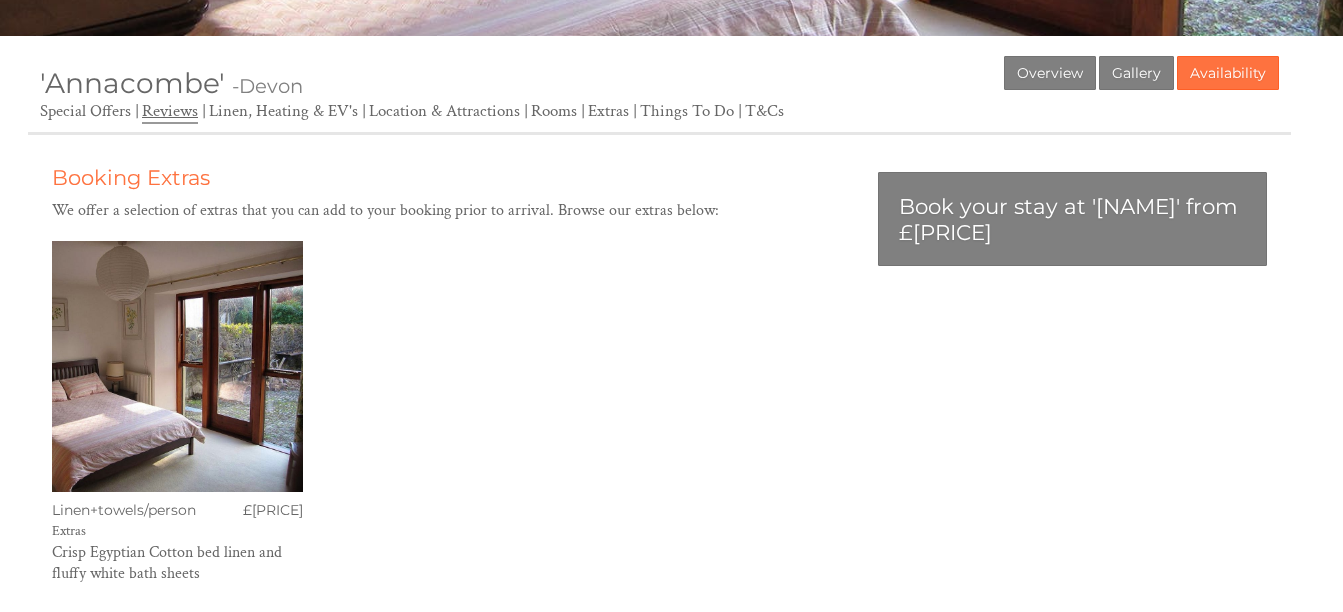 click on "Reviews" at bounding box center [170, 112] 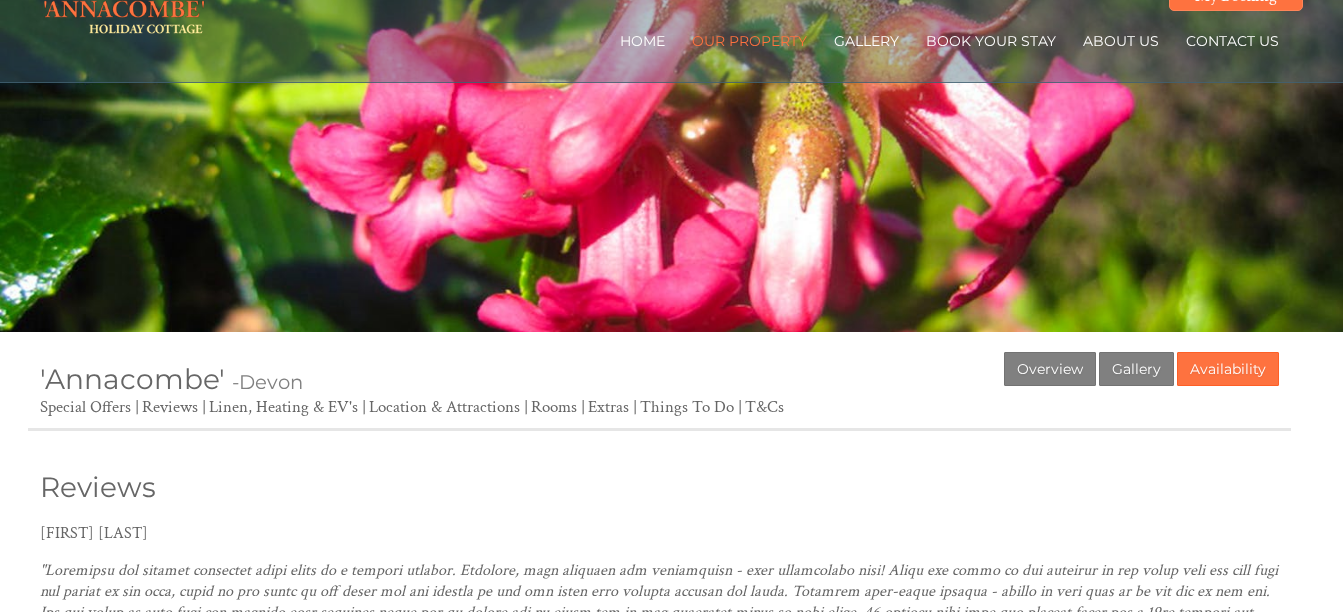 scroll, scrollTop: 0, scrollLeft: 0, axis: both 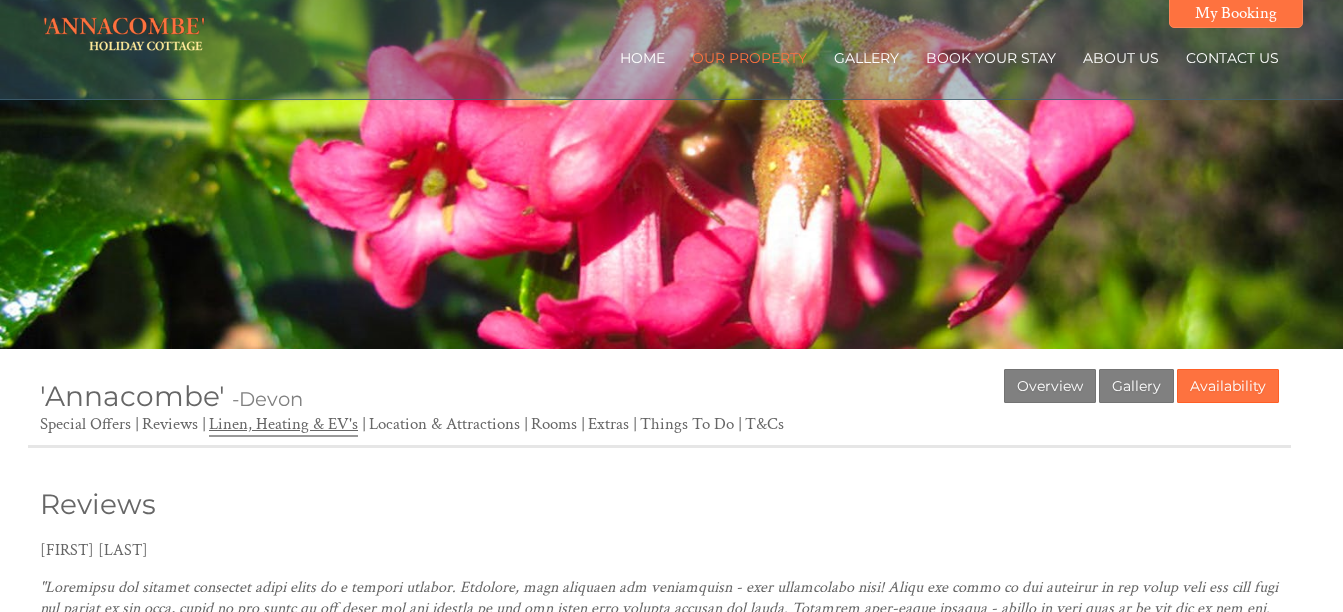 click on "Linen, Heating & EV's" at bounding box center [283, 425] 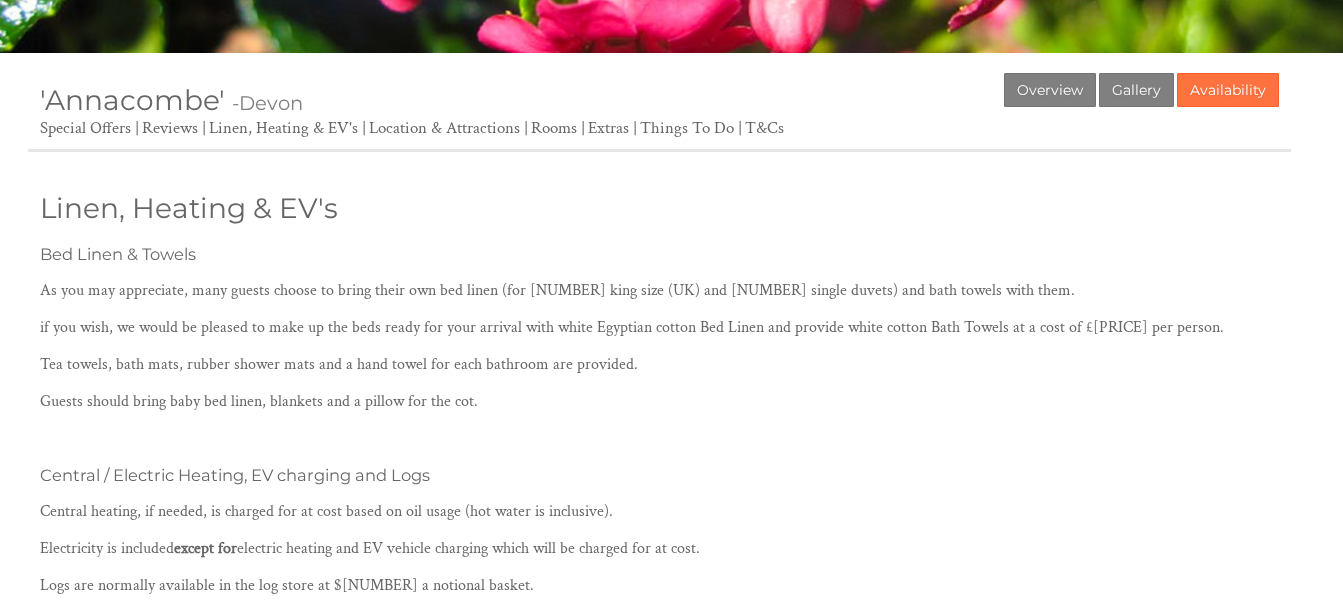 scroll, scrollTop: 293, scrollLeft: 0, axis: vertical 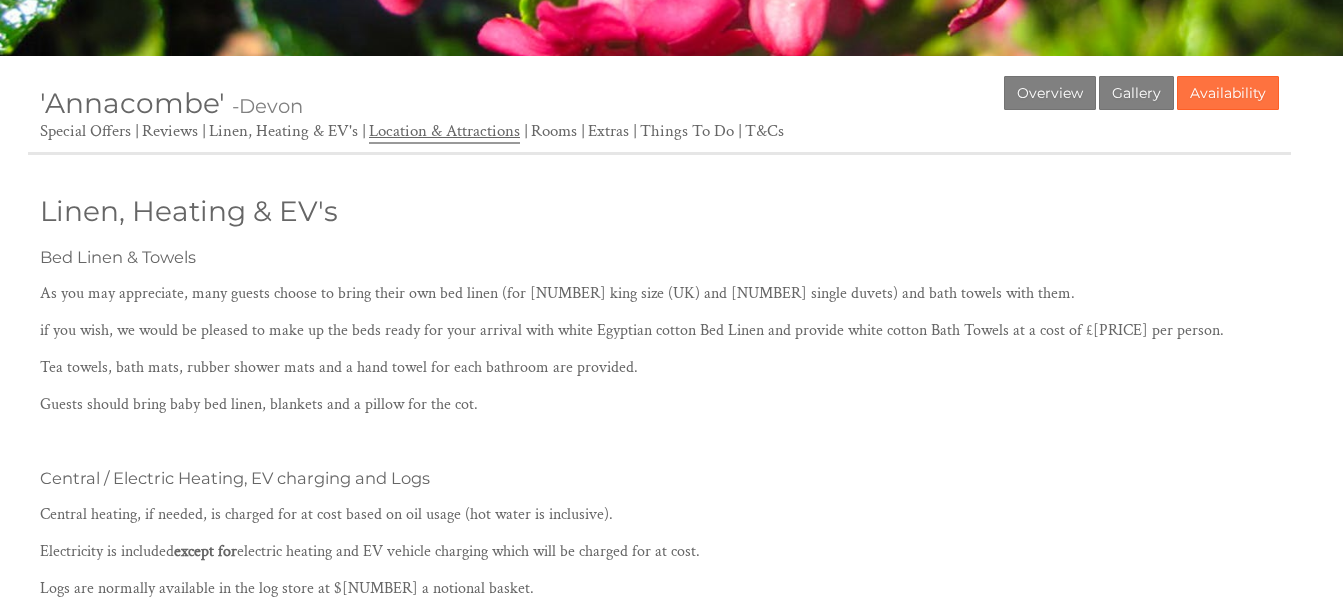 click on "Location & Attractions" at bounding box center (444, 132) 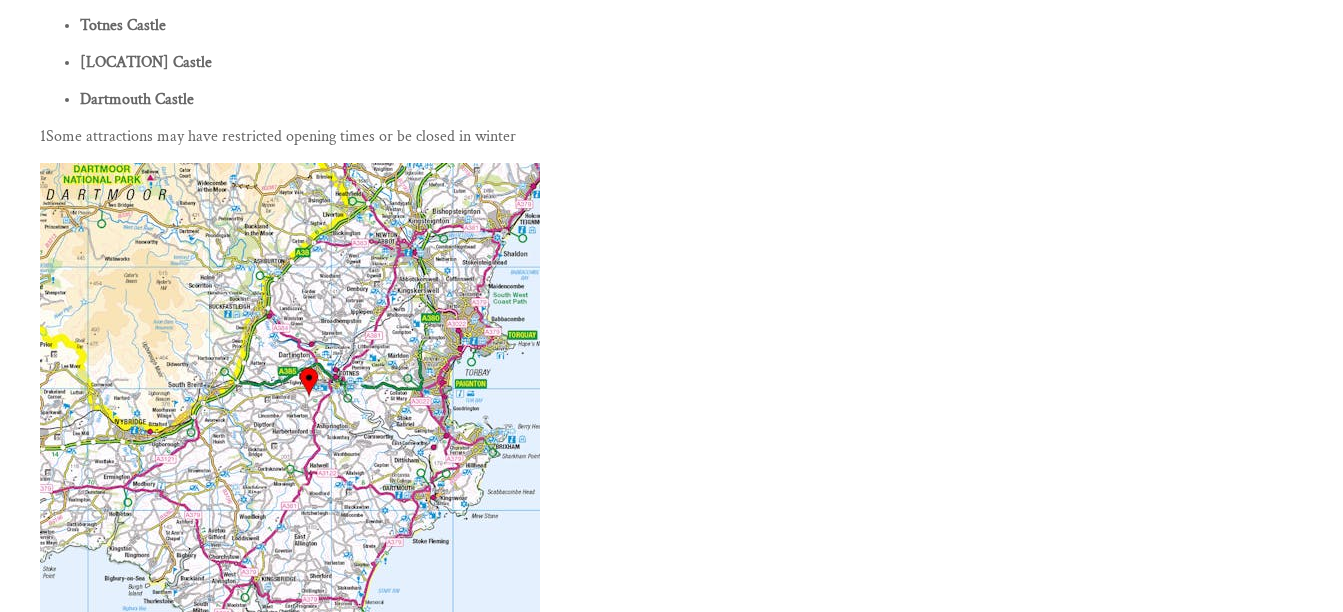 scroll, scrollTop: 1348, scrollLeft: 0, axis: vertical 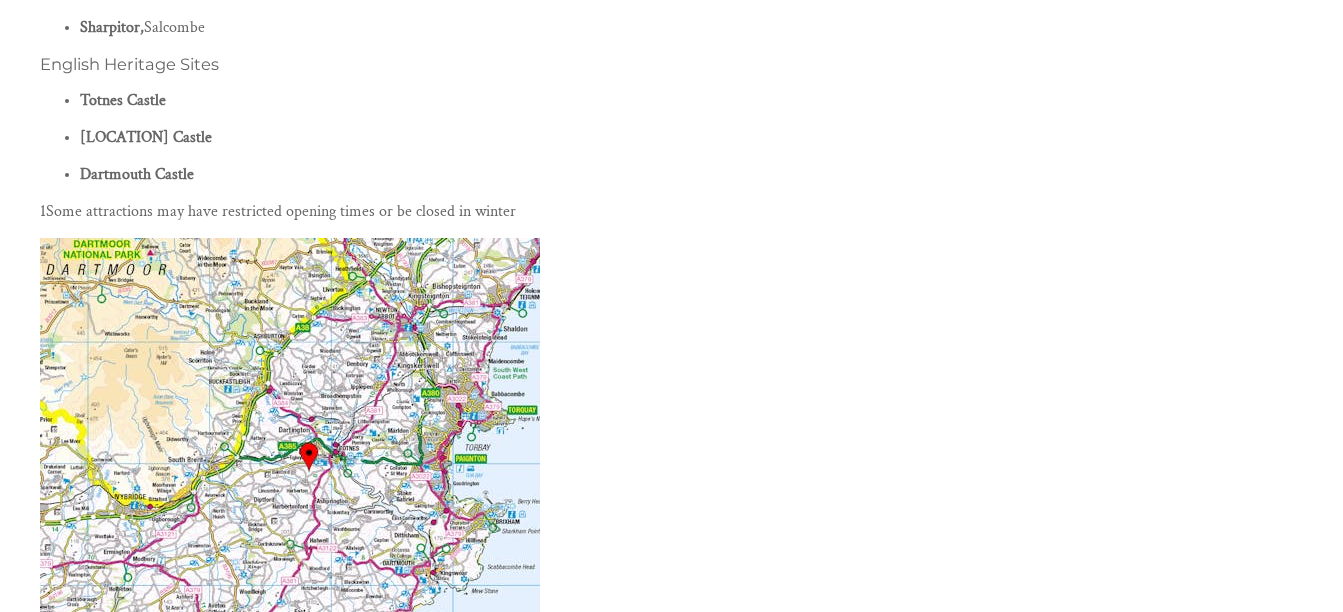 click at bounding box center [659, 515] 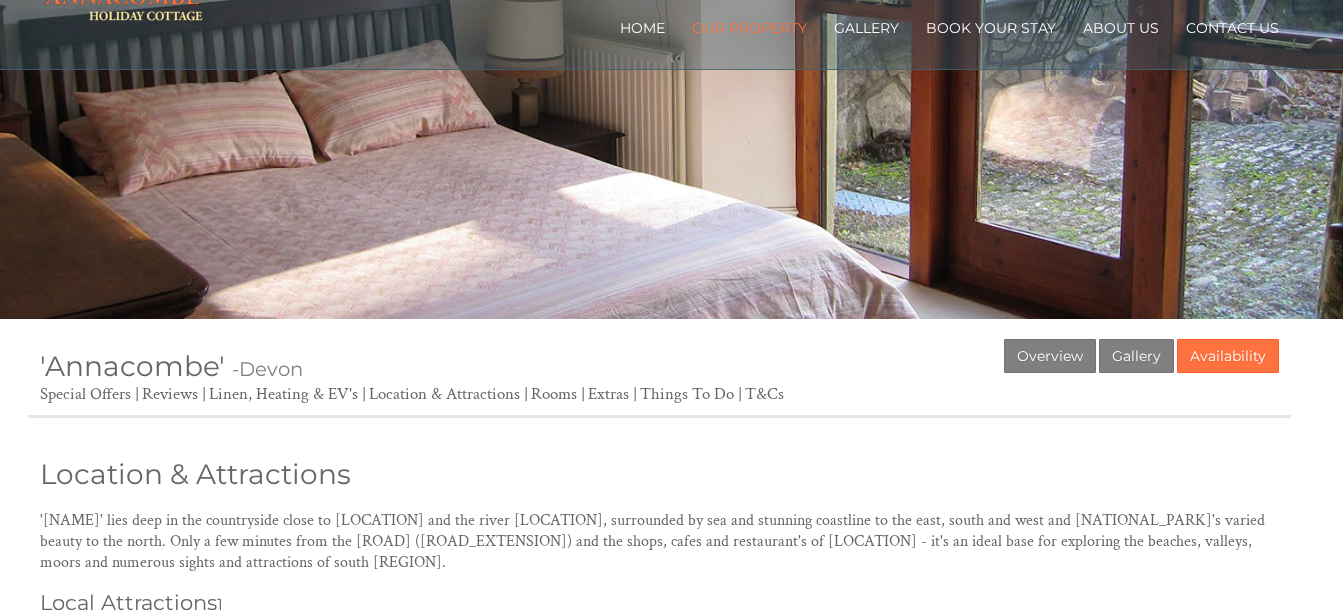 scroll, scrollTop: 0, scrollLeft: 0, axis: both 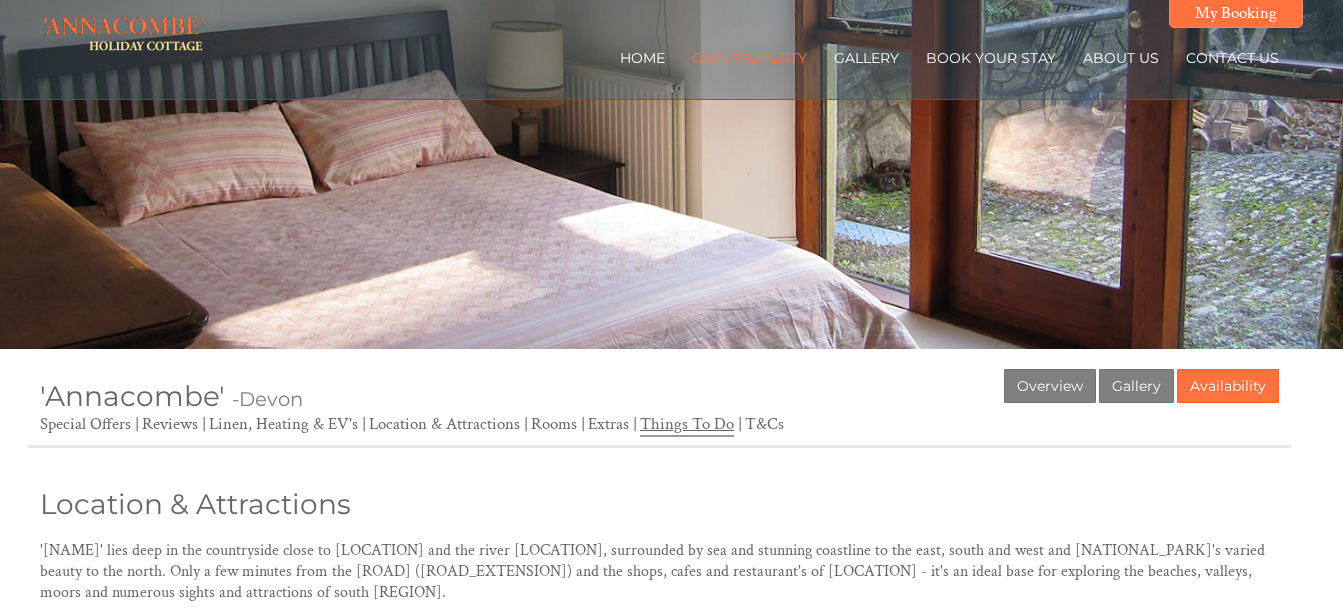 click on "Things To Do" at bounding box center (687, 425) 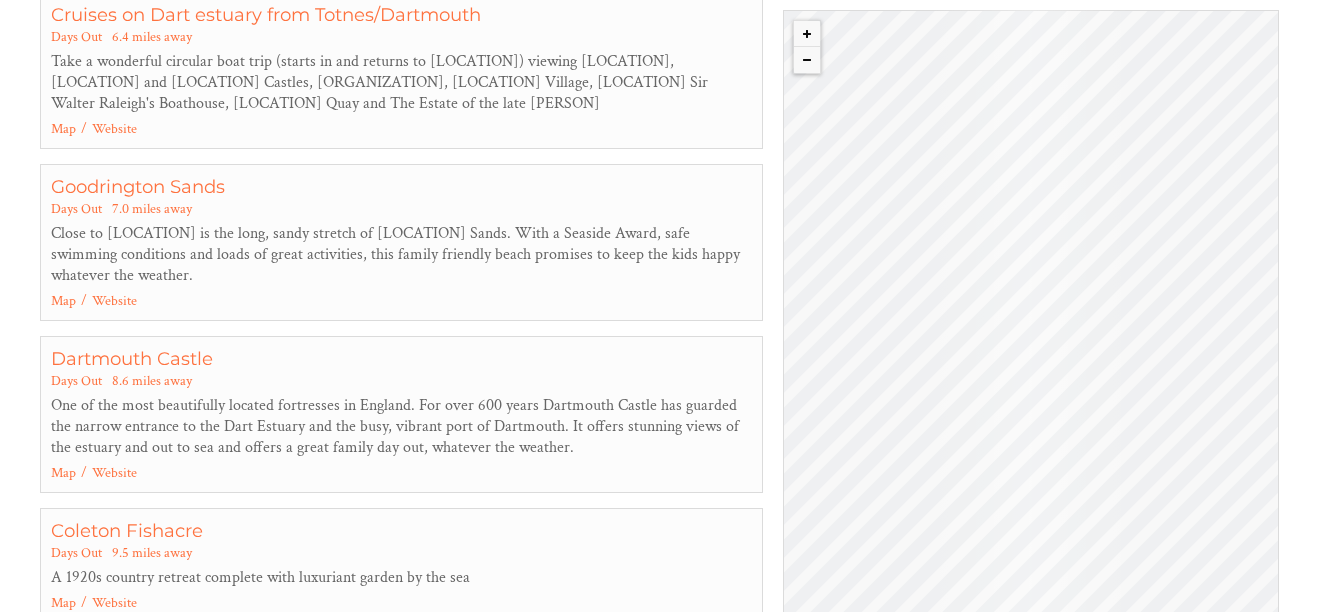 scroll, scrollTop: 2733, scrollLeft: 0, axis: vertical 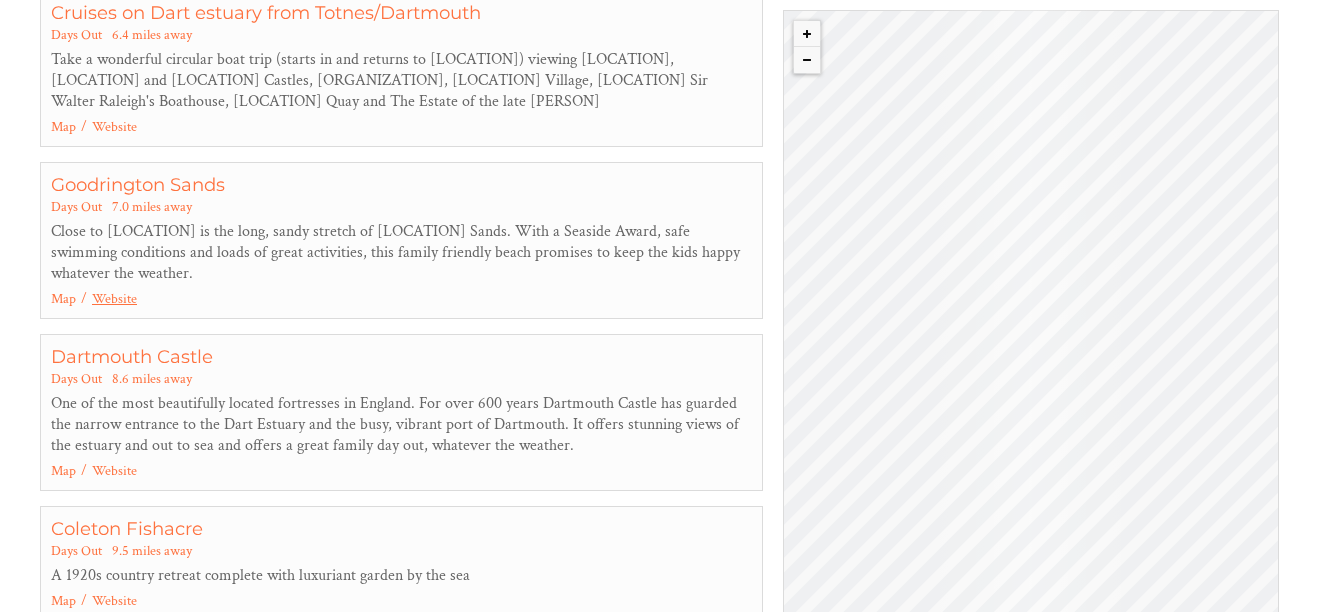 click on "Website" at bounding box center [114, 299] 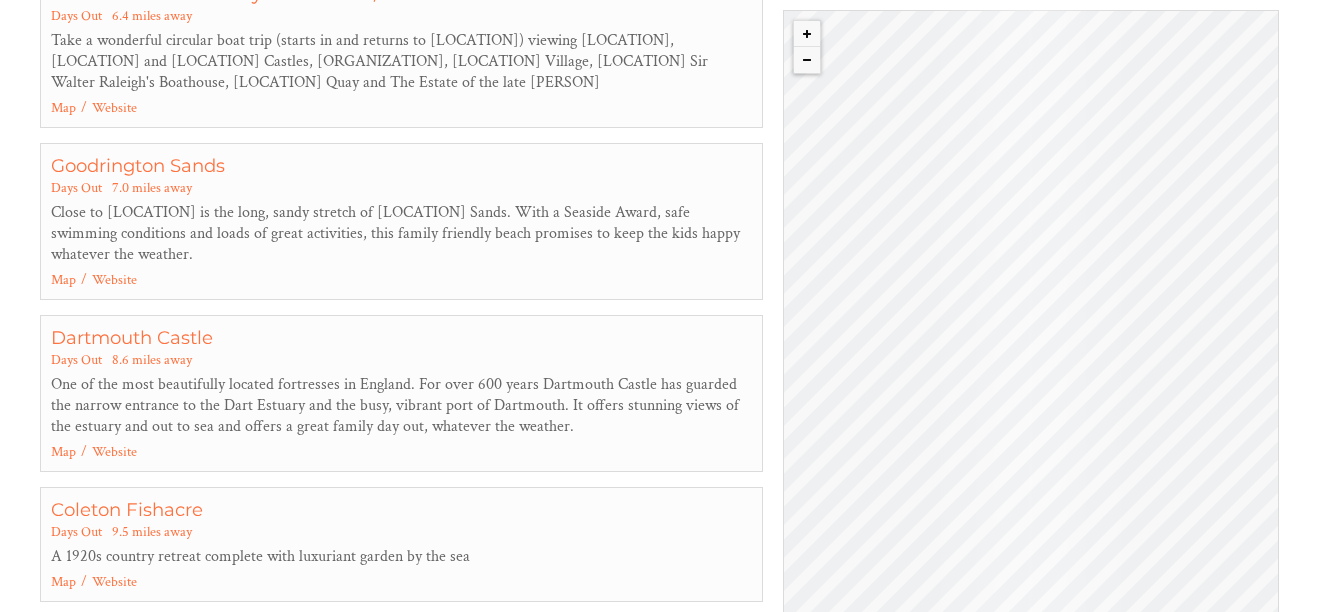 scroll, scrollTop: 2753, scrollLeft: 0, axis: vertical 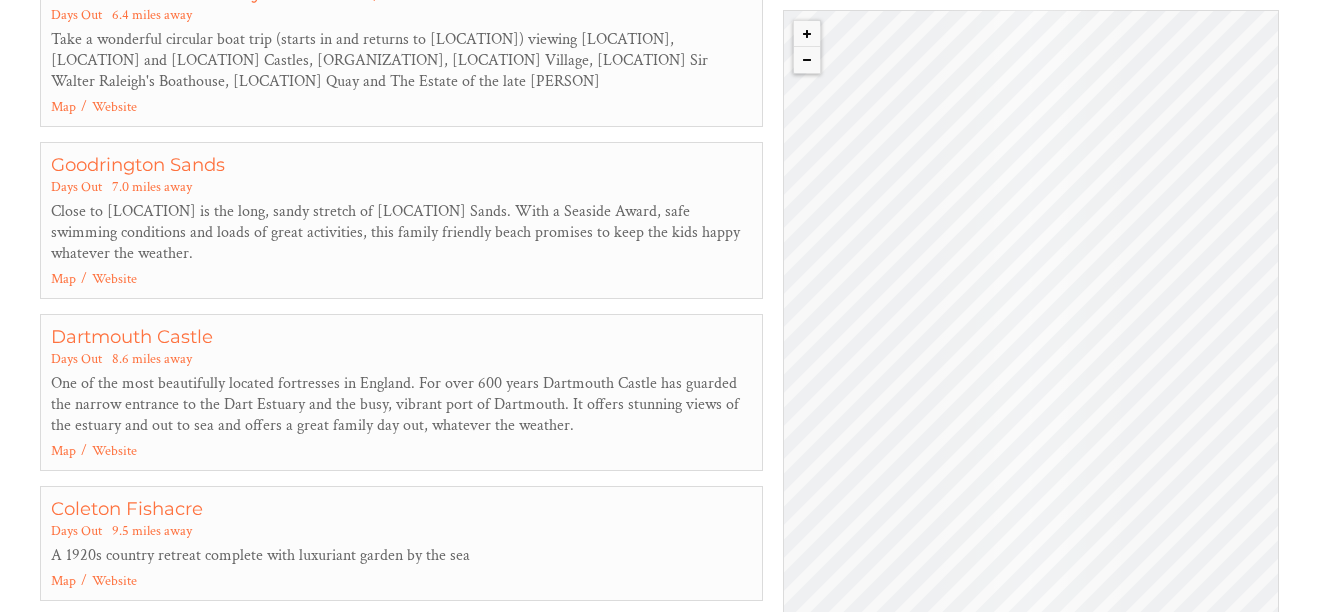 drag, startPoint x: 1352, startPoint y: 207, endPoint x: 1336, endPoint y: 384, distance: 177.7217 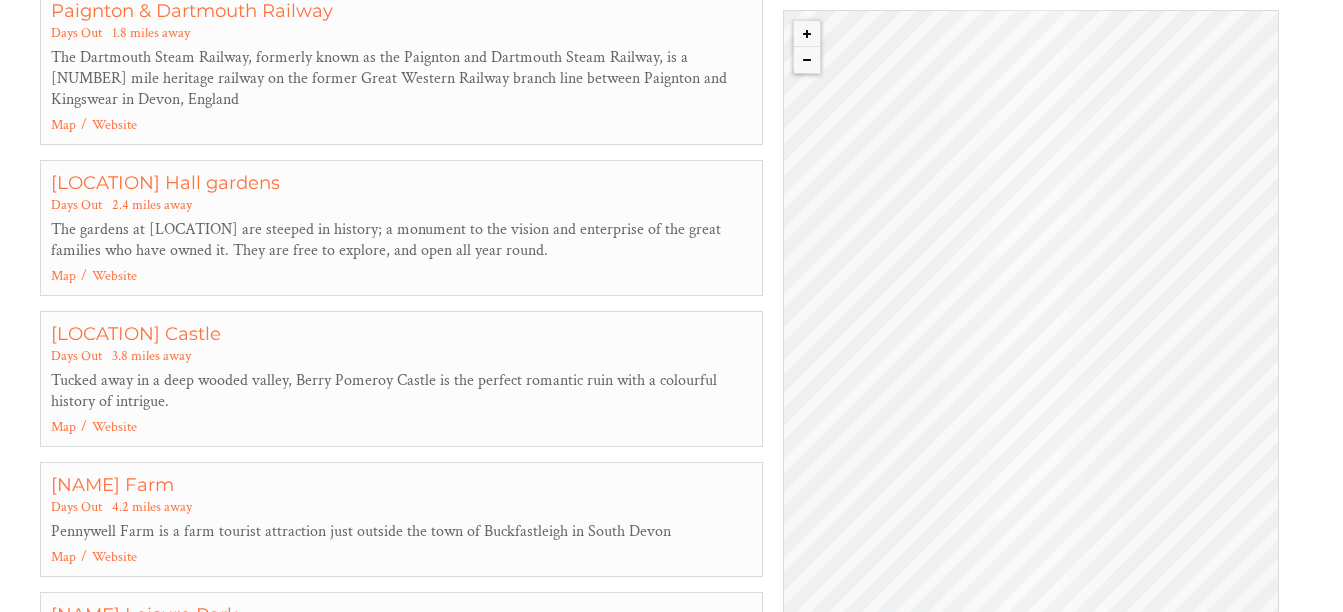 scroll, scrollTop: 0, scrollLeft: 0, axis: both 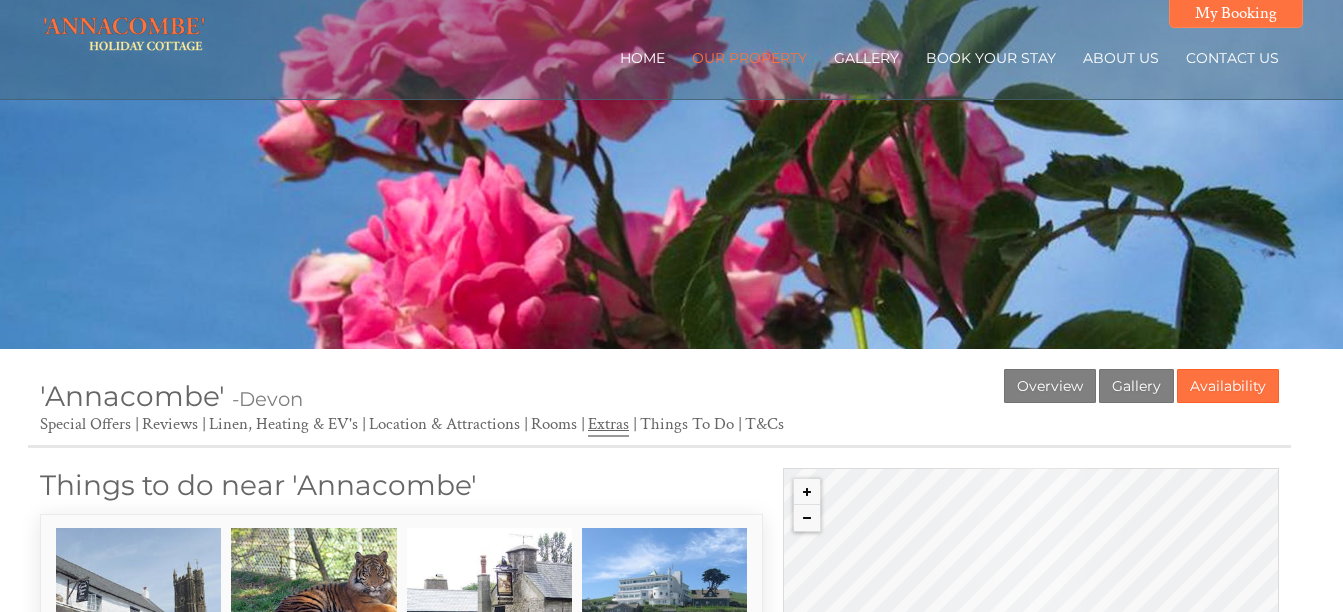 click on "Extras" at bounding box center [608, 425] 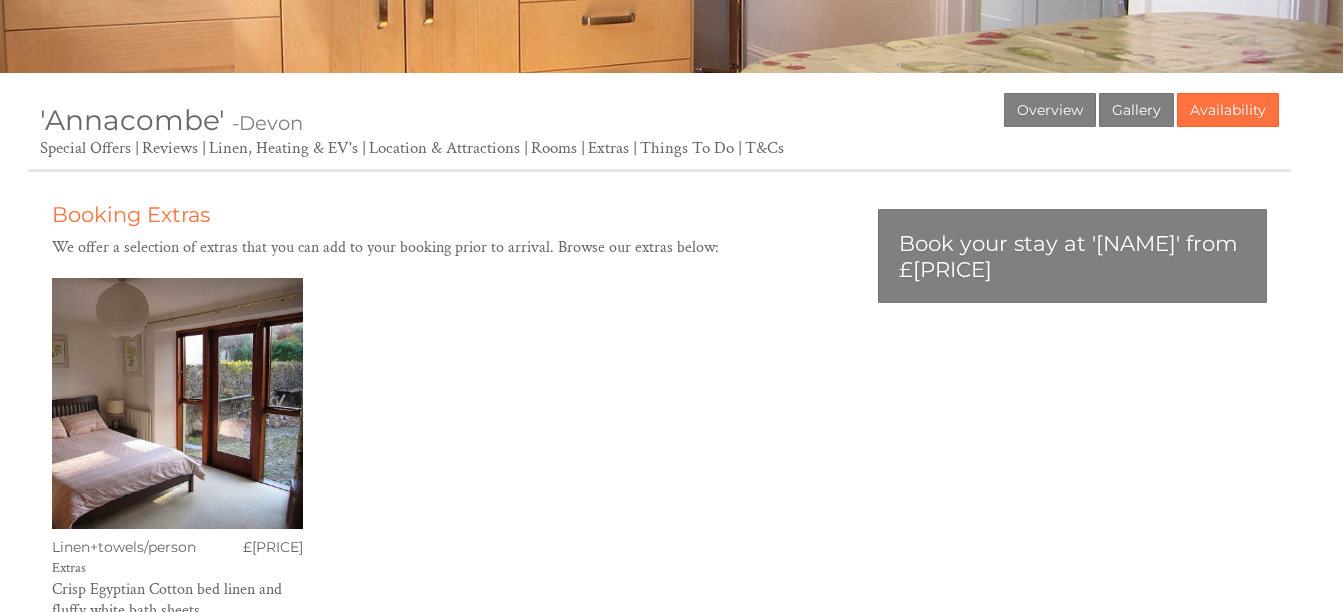 scroll, scrollTop: 273, scrollLeft: 0, axis: vertical 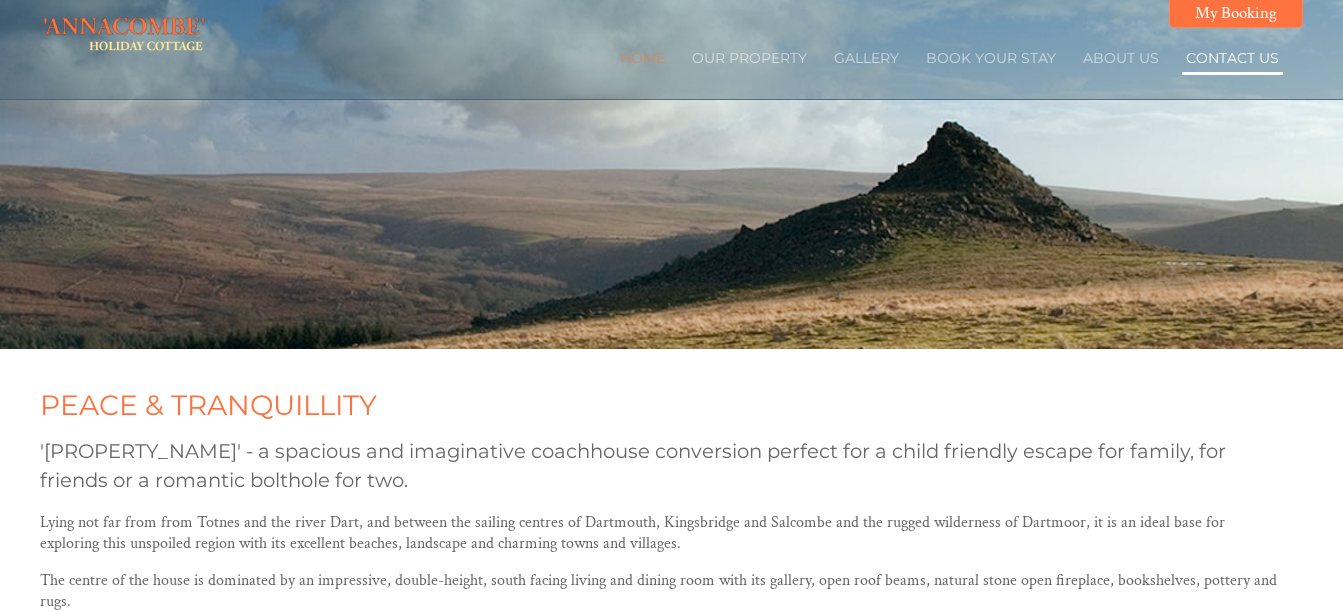 click on "Contact Us" at bounding box center [1232, 58] 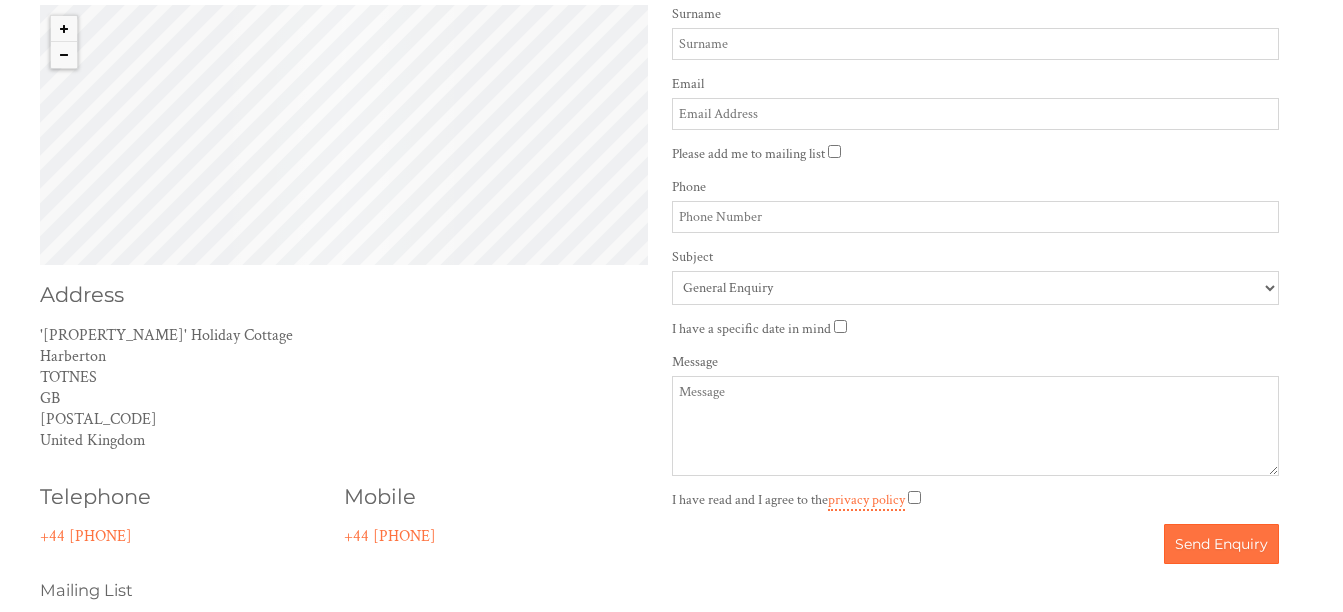 scroll, scrollTop: 491, scrollLeft: 0, axis: vertical 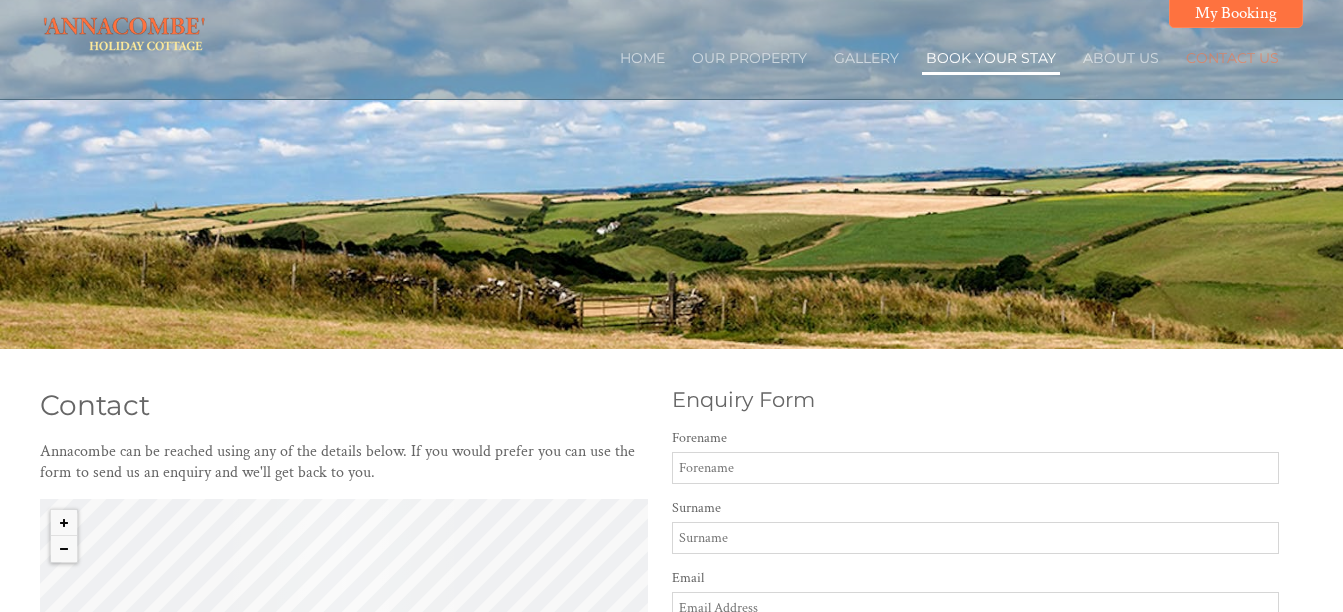 click on "Book Your Stay" at bounding box center [991, 58] 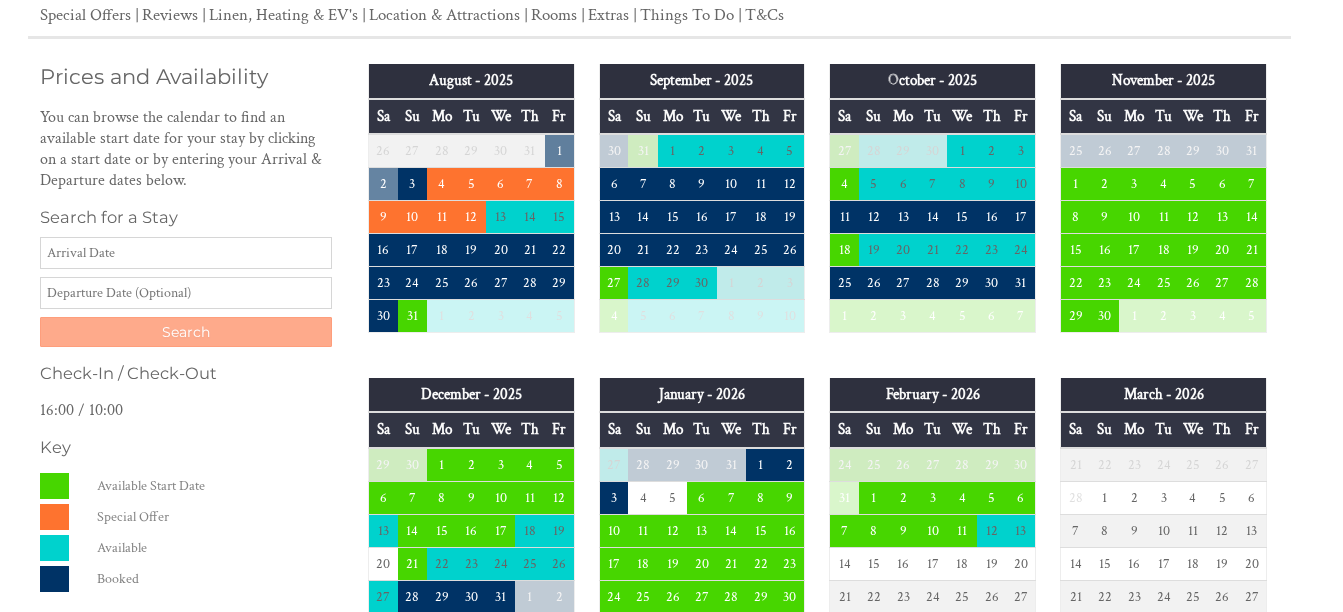 scroll, scrollTop: 413, scrollLeft: 0, axis: vertical 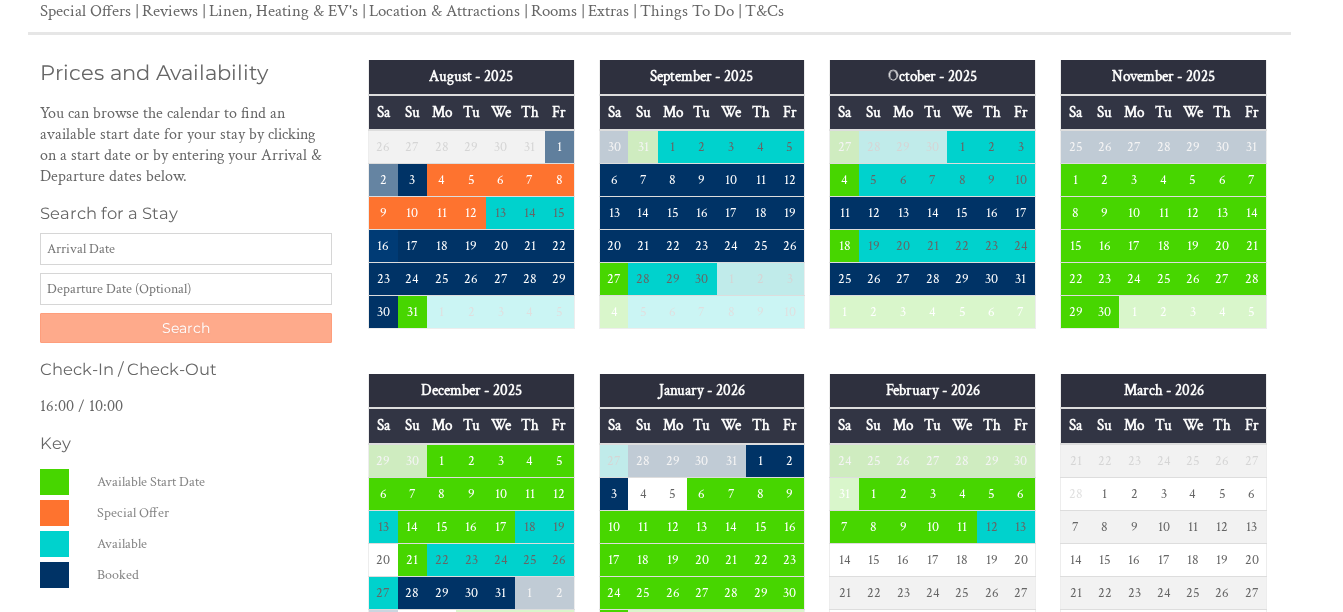 click on "16" at bounding box center [382, 246] 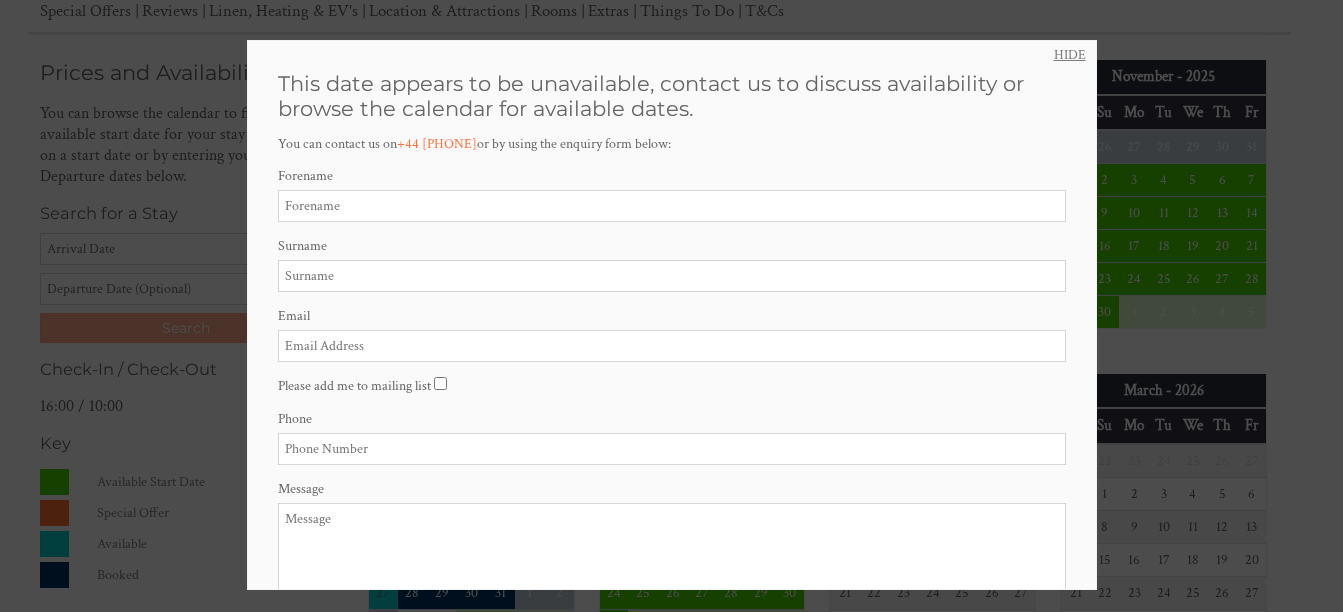 click on "HIDE" at bounding box center [1070, 55] 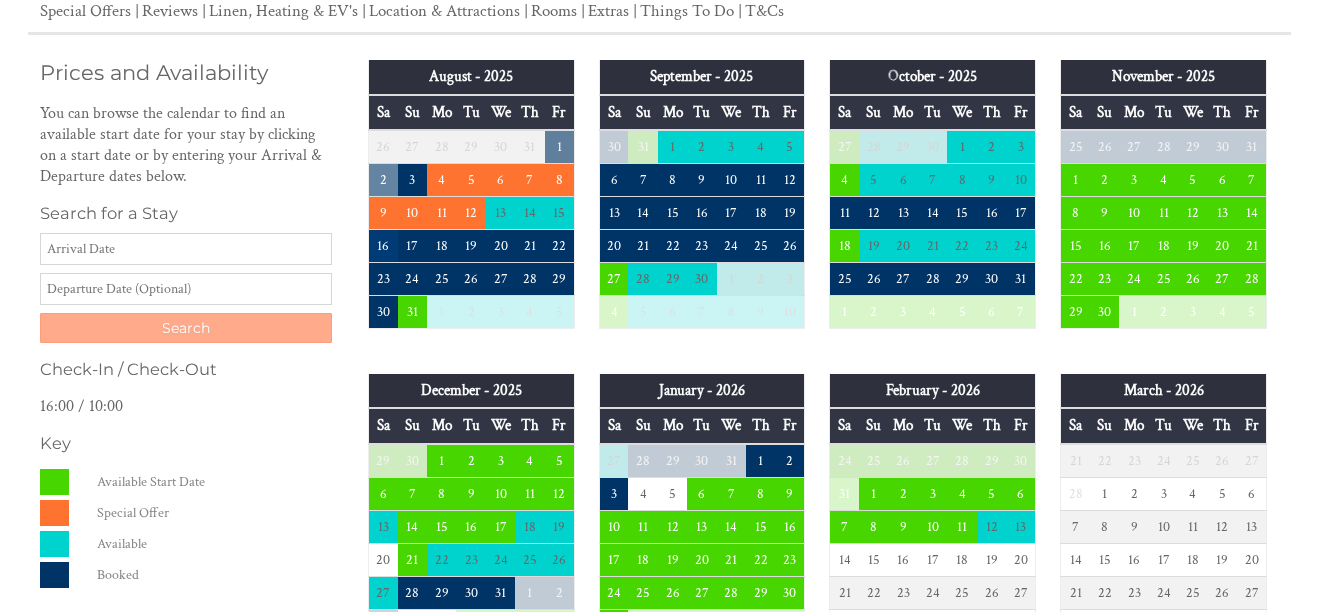 click on "16" at bounding box center (382, 246) 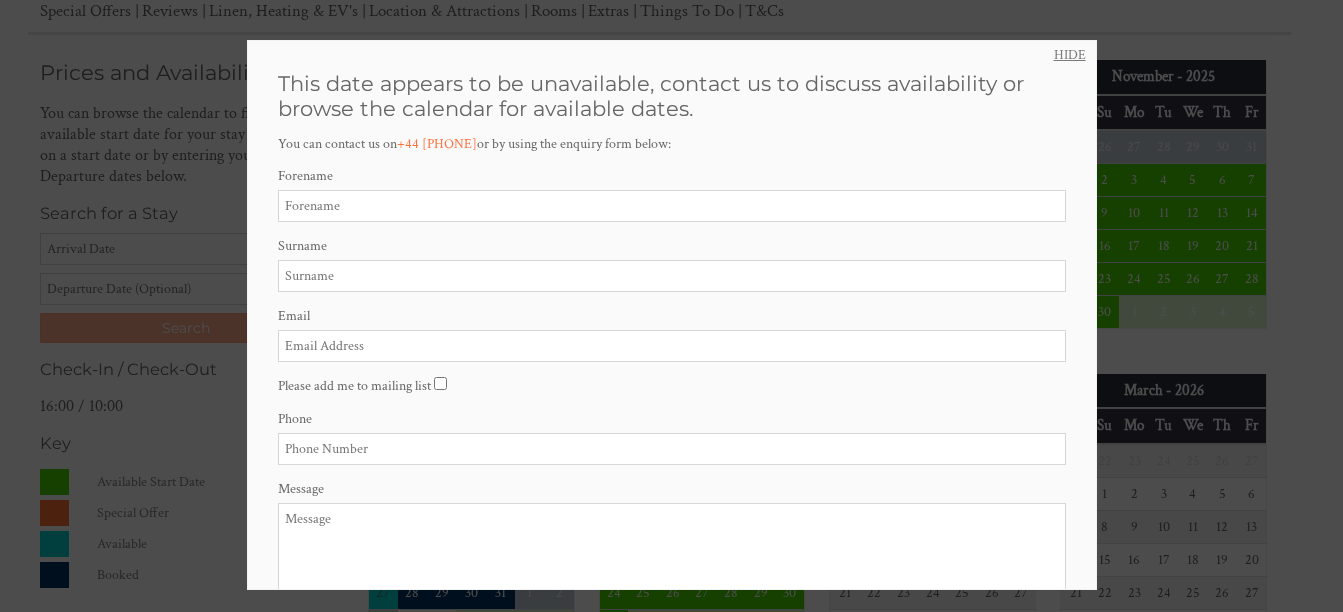 click on "HIDE" at bounding box center (1070, 55) 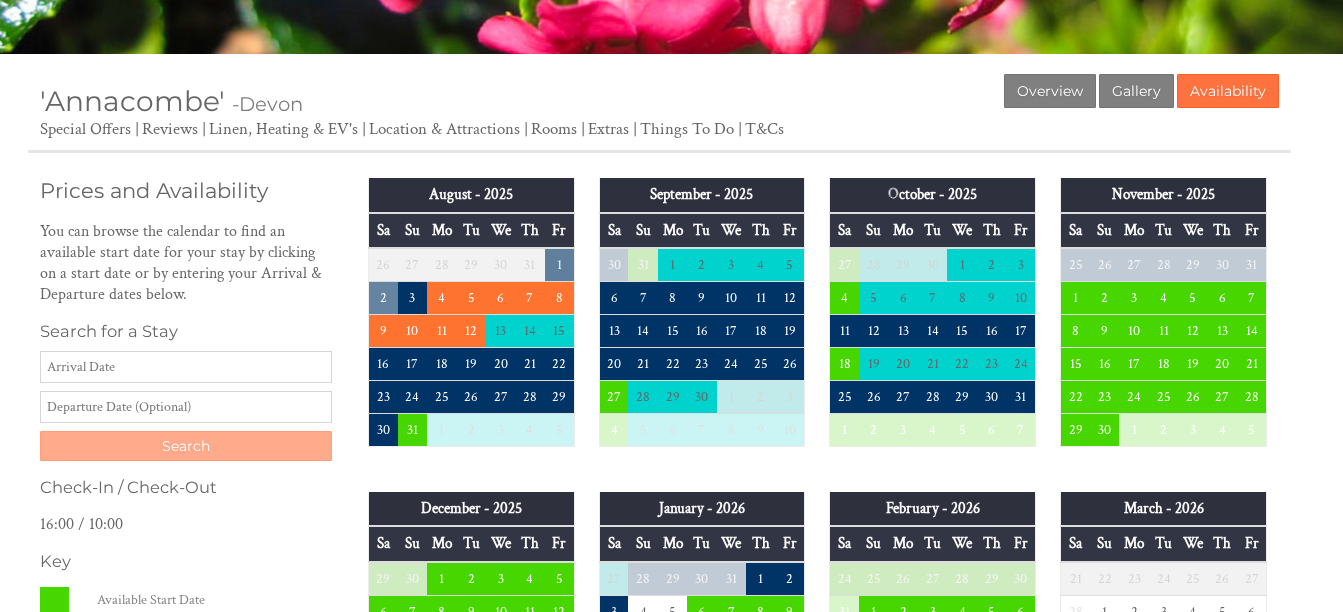 scroll, scrollTop: 249, scrollLeft: 0, axis: vertical 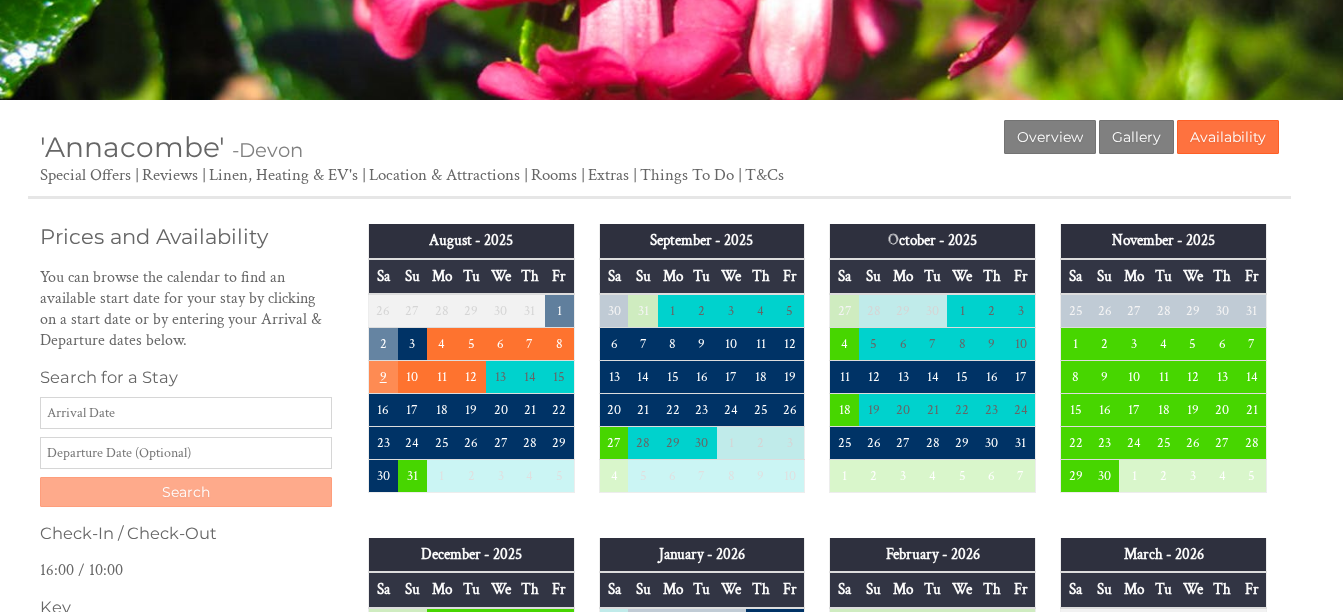 click on "9" at bounding box center (382, 377) 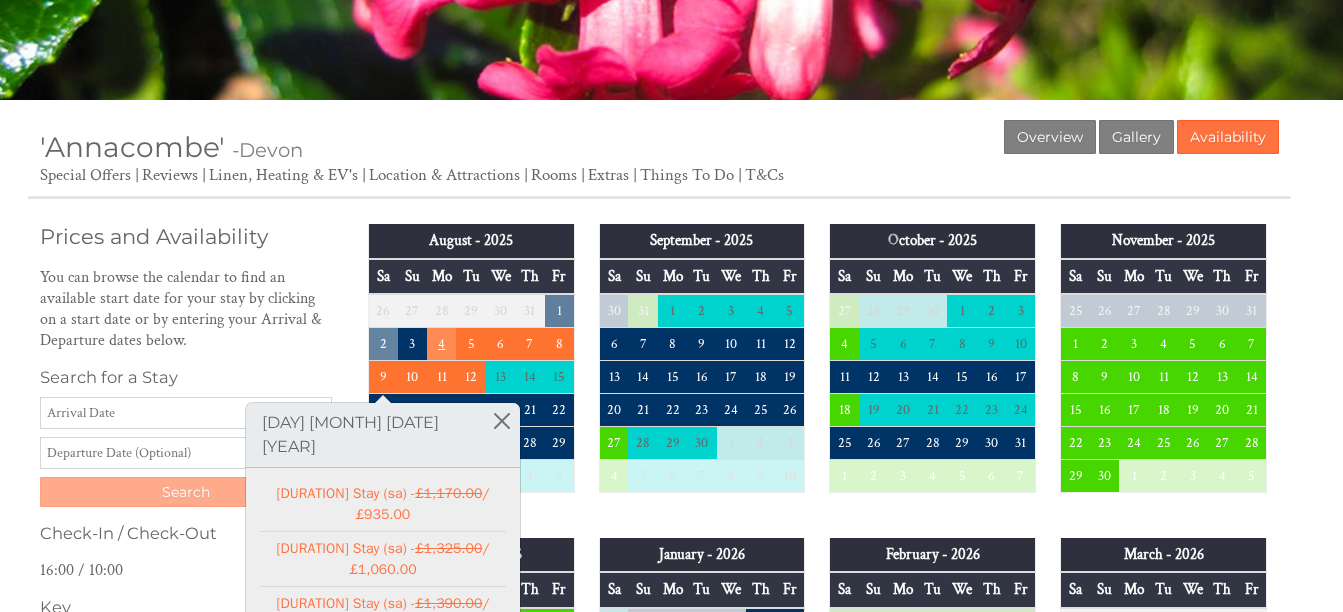 click on "4" at bounding box center (441, 344) 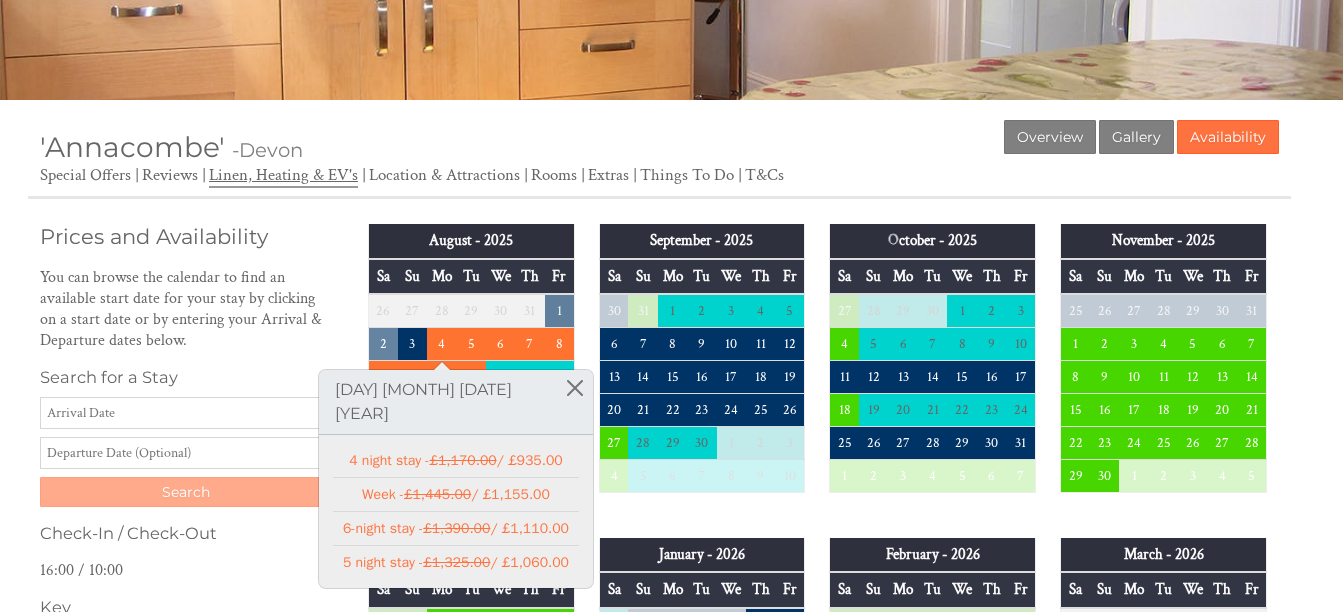 click on "Linen, Heating & EV's" at bounding box center [283, 176] 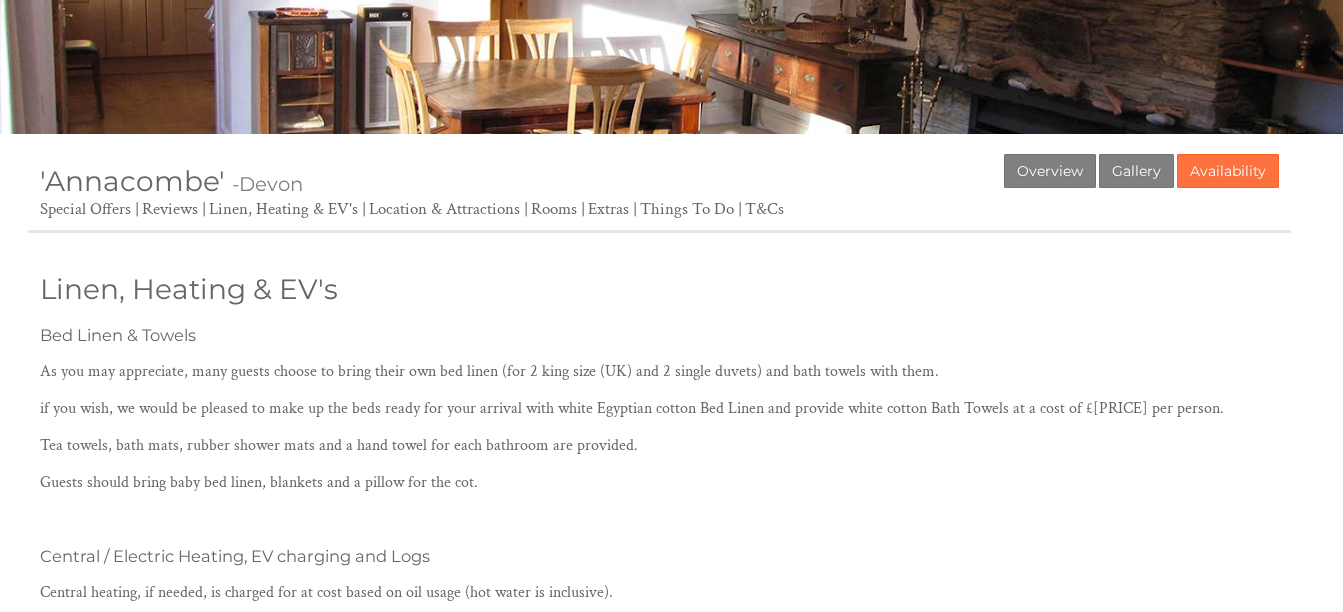 scroll, scrollTop: 0, scrollLeft: 0, axis: both 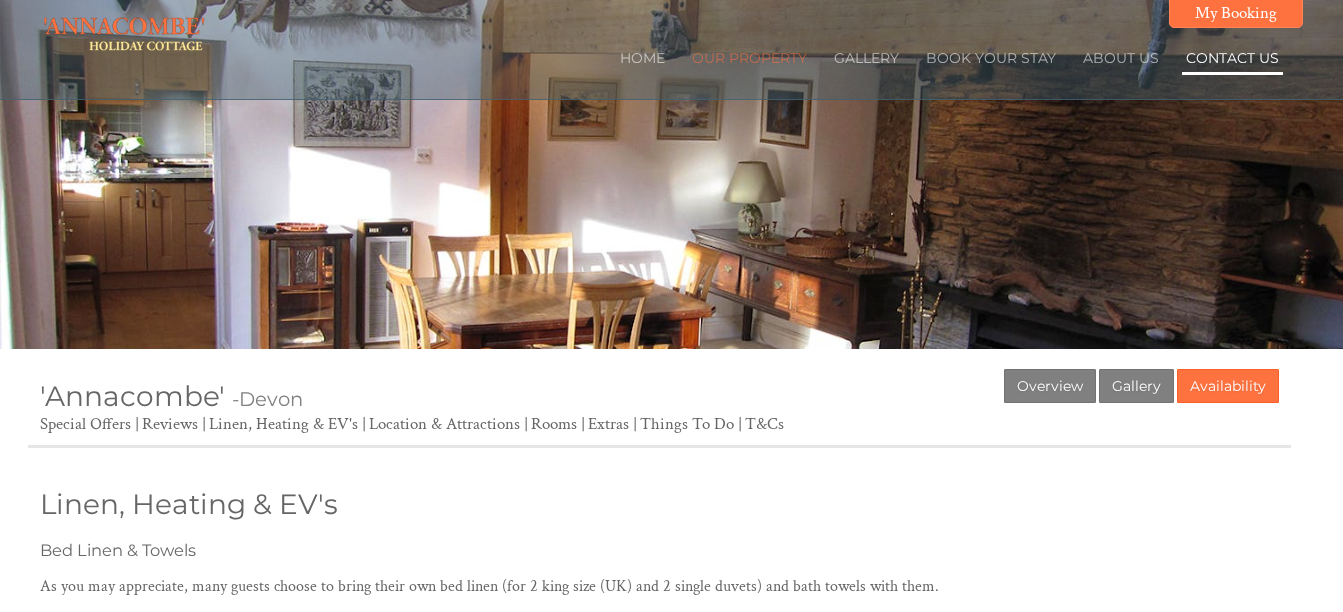 click on "Contact Us" at bounding box center (1232, 58) 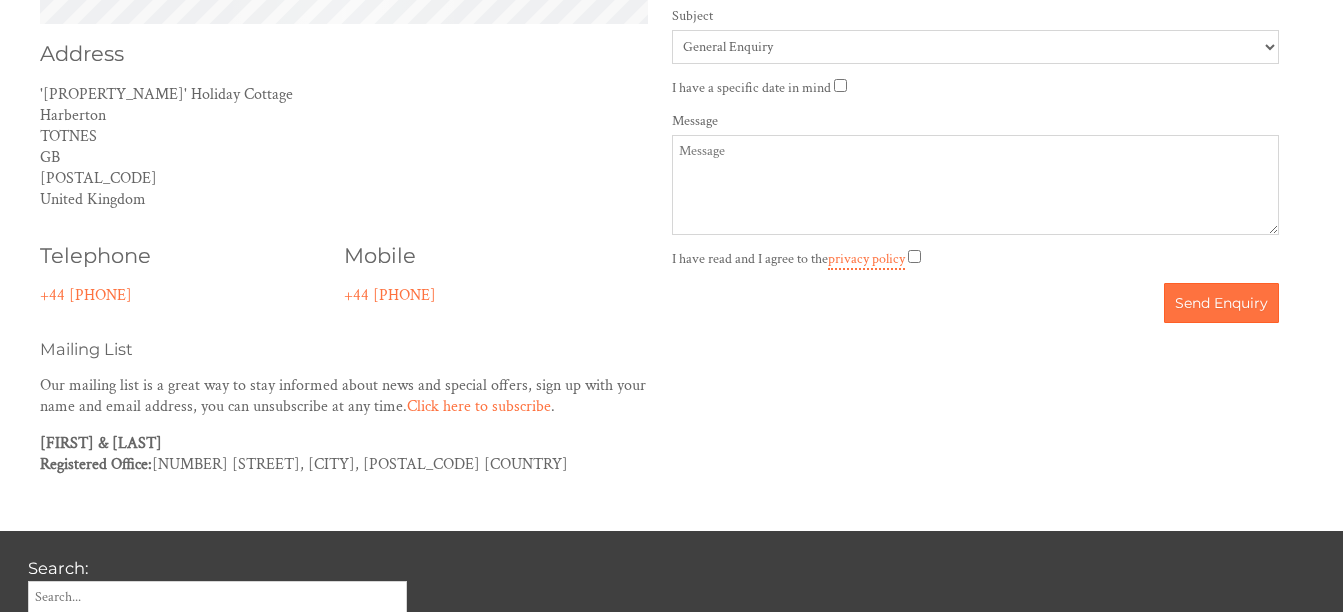 scroll, scrollTop: 736, scrollLeft: 0, axis: vertical 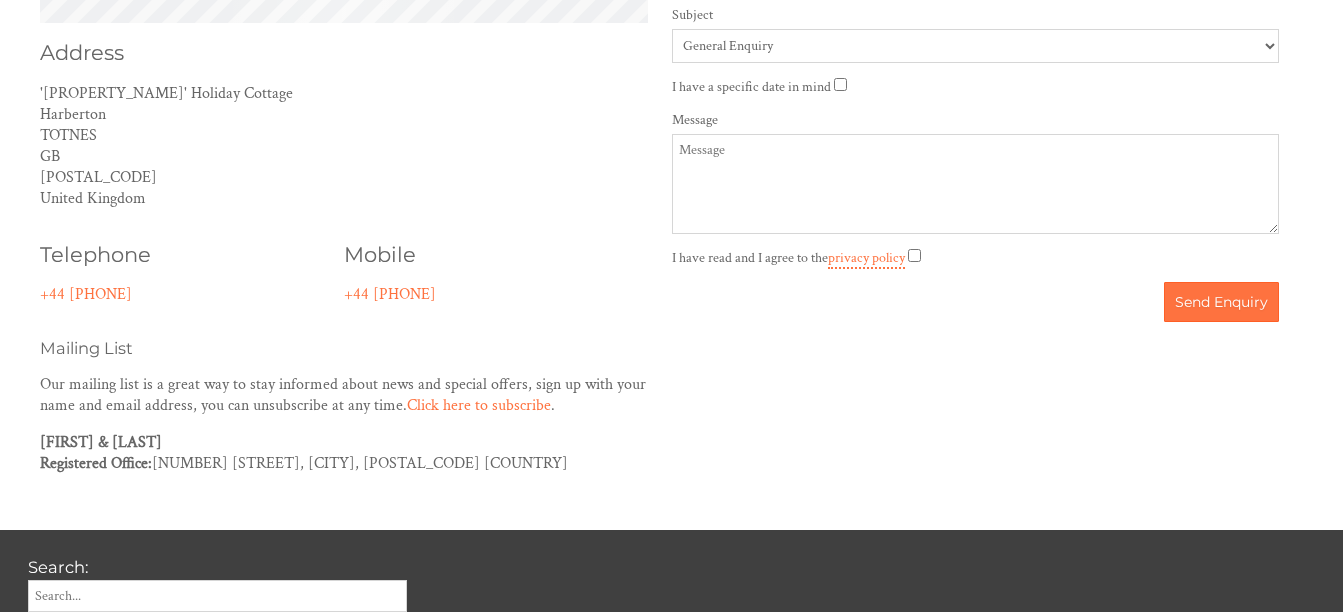 click on "+44 (0) 7957 888 168" at bounding box center [180, 294] 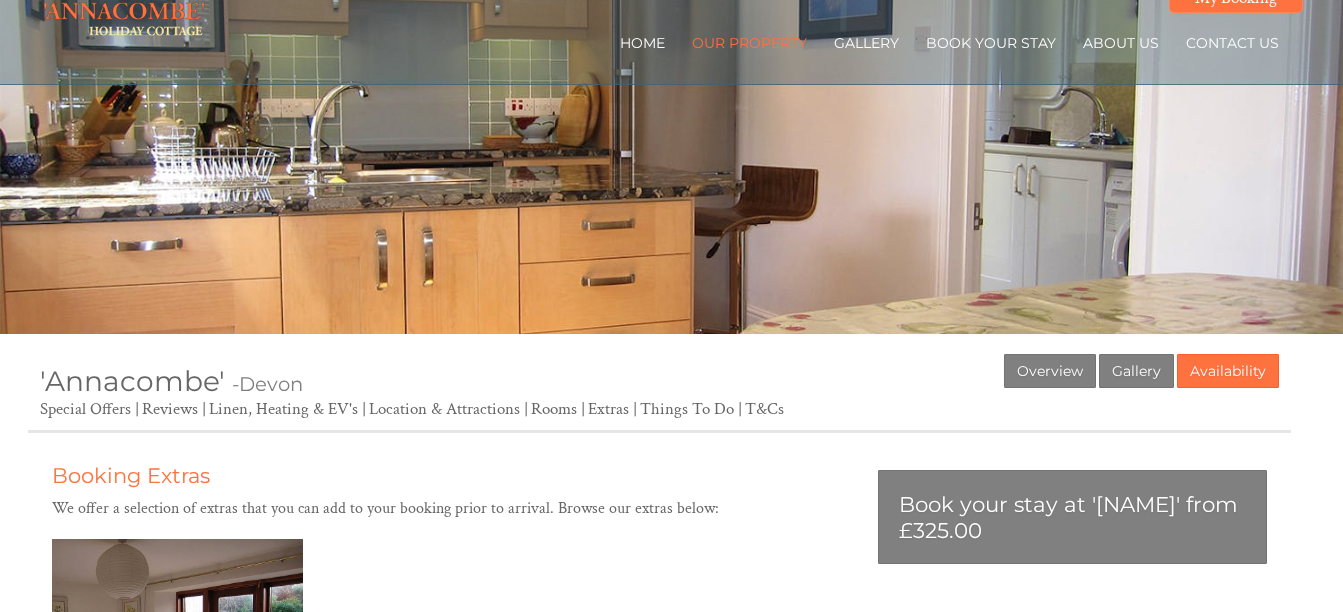 scroll, scrollTop: 0, scrollLeft: 0, axis: both 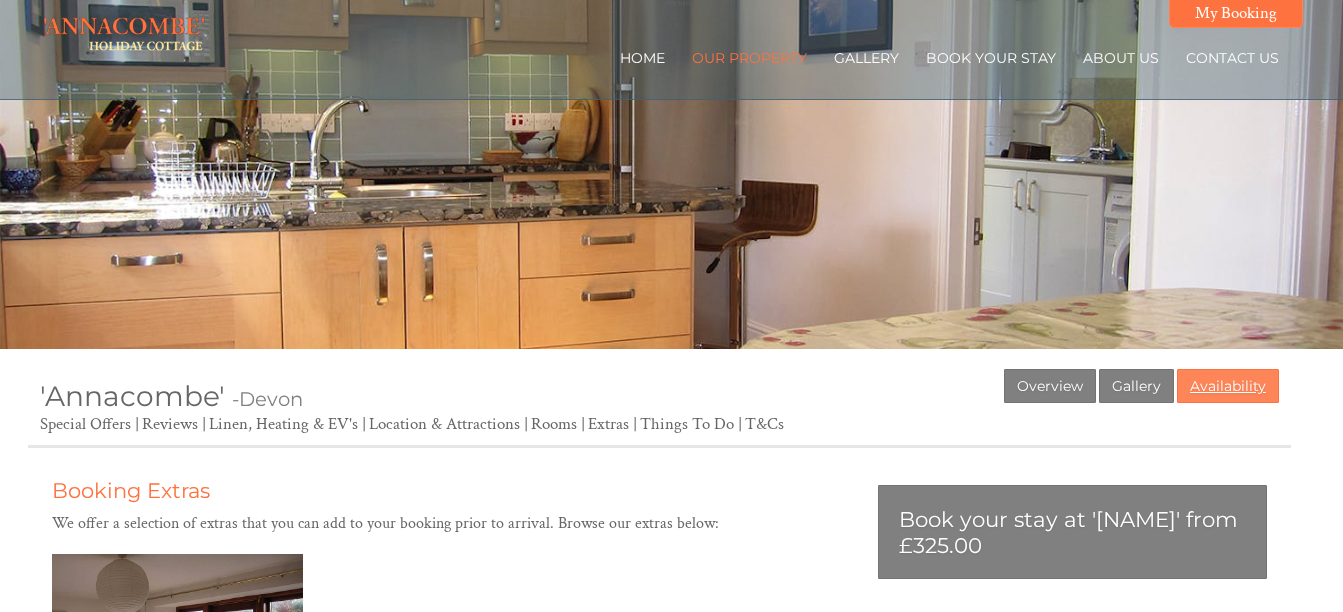 click on "Availability" at bounding box center [1228, 386] 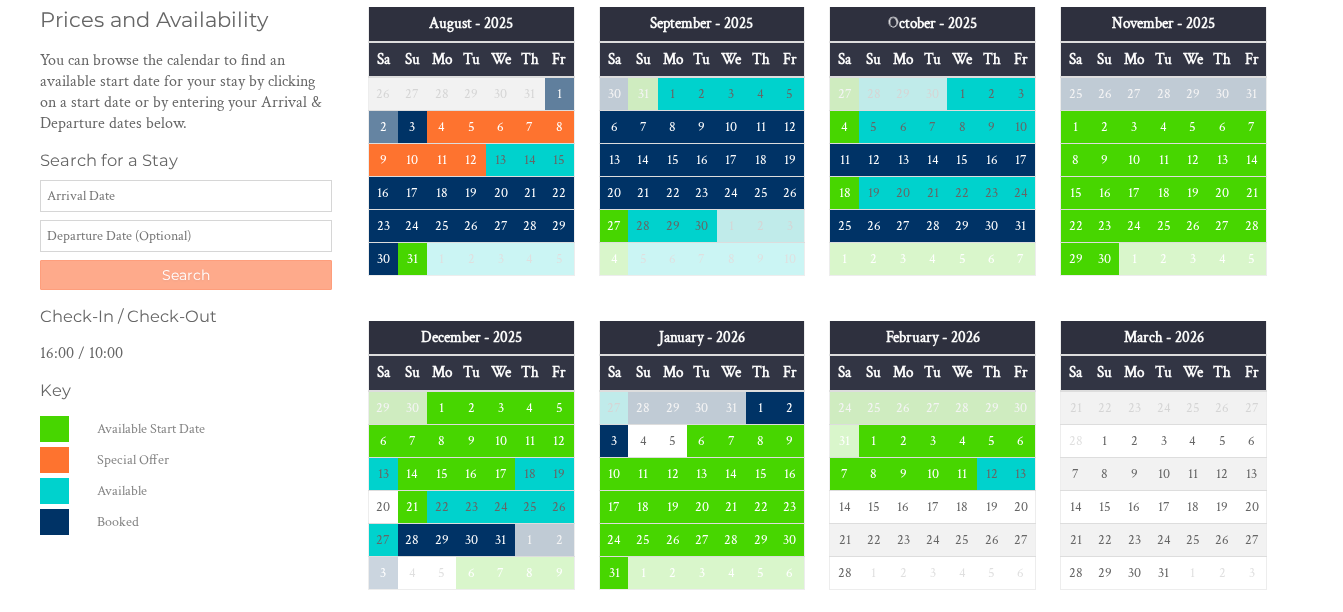 scroll, scrollTop: 483, scrollLeft: 0, axis: vertical 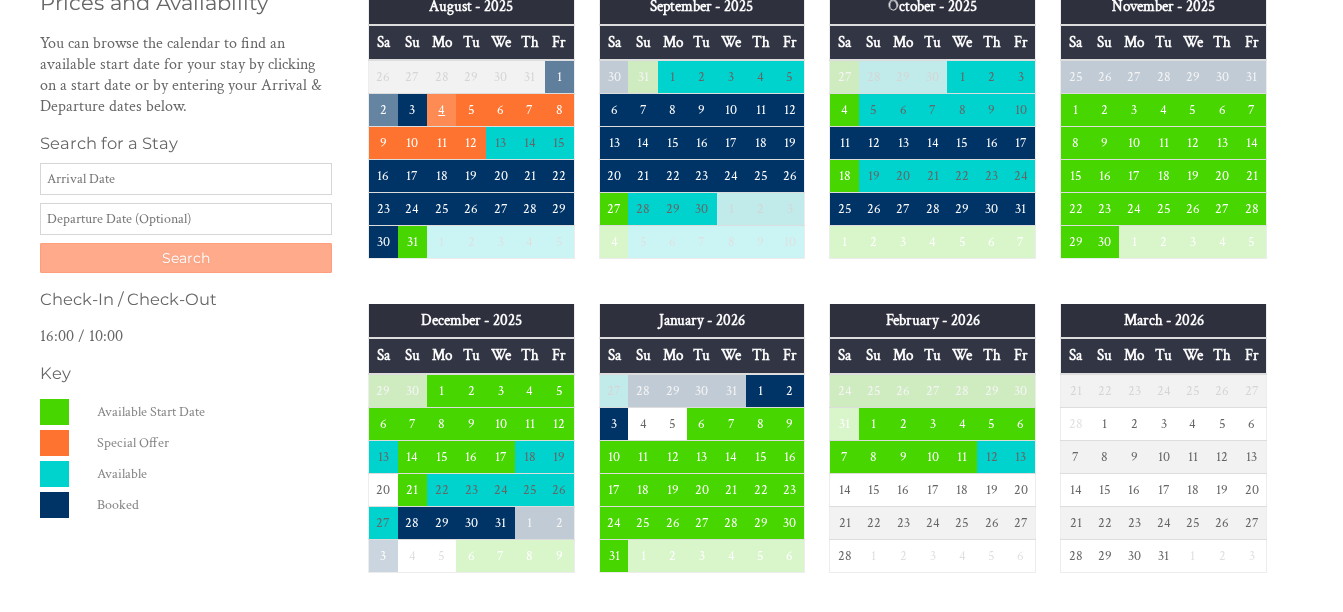 click on "4" at bounding box center [441, 110] 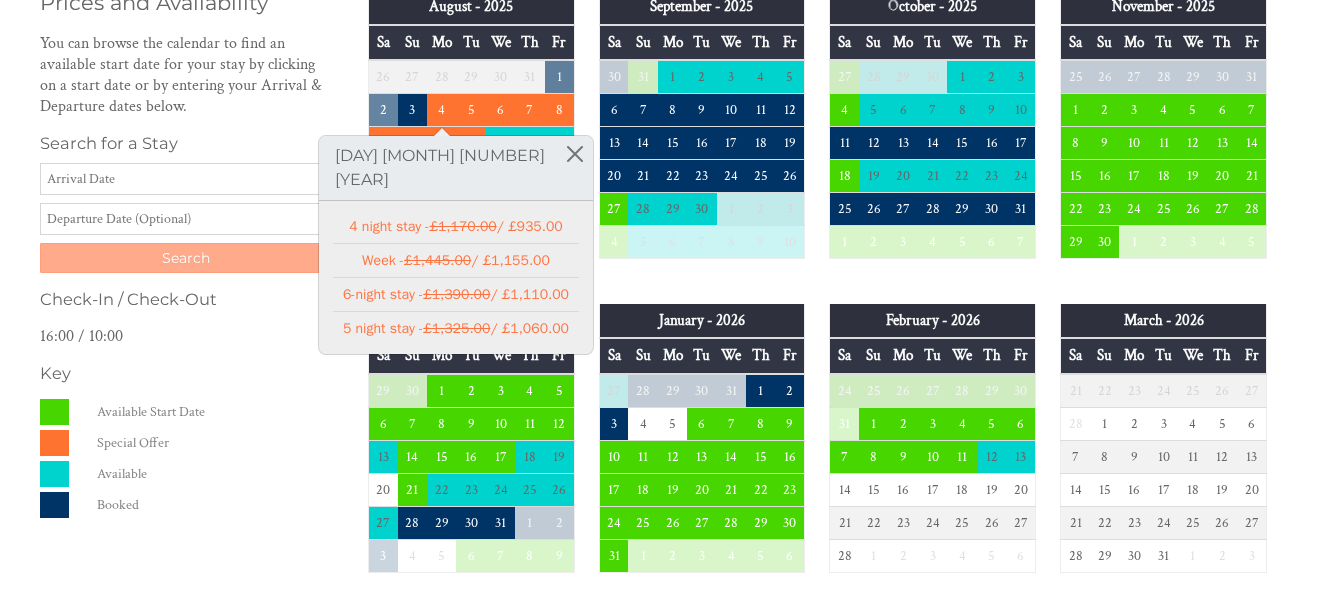 click on "Key" at bounding box center [186, 373] 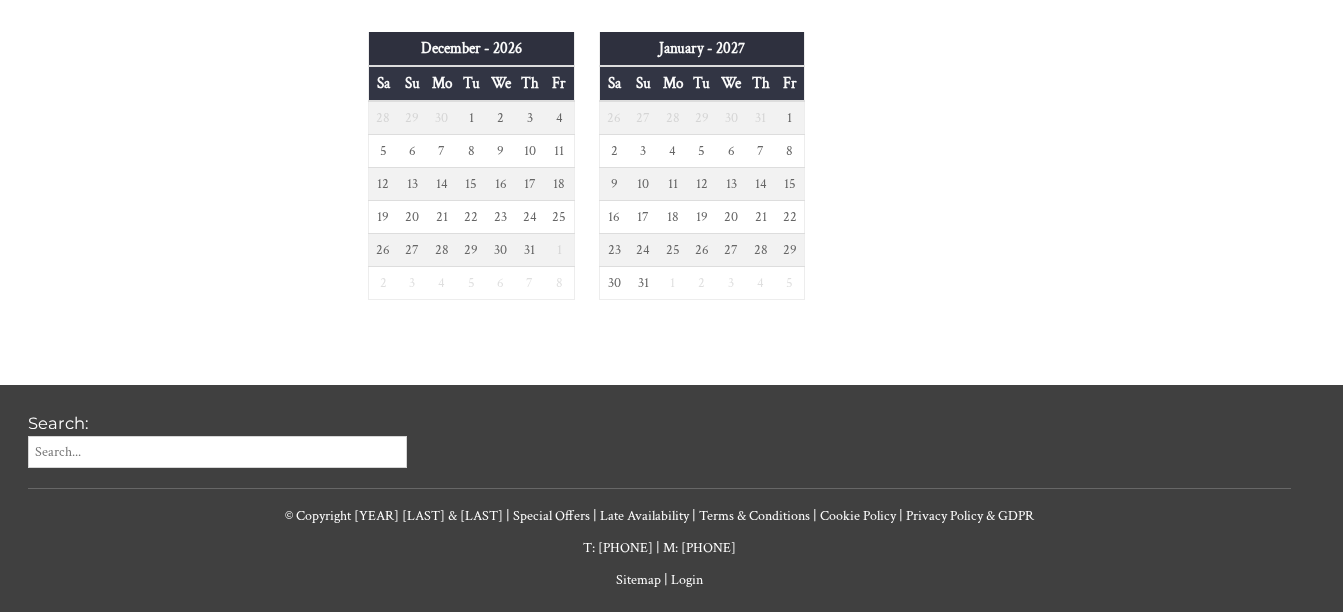 scroll, scrollTop: 1762, scrollLeft: 0, axis: vertical 